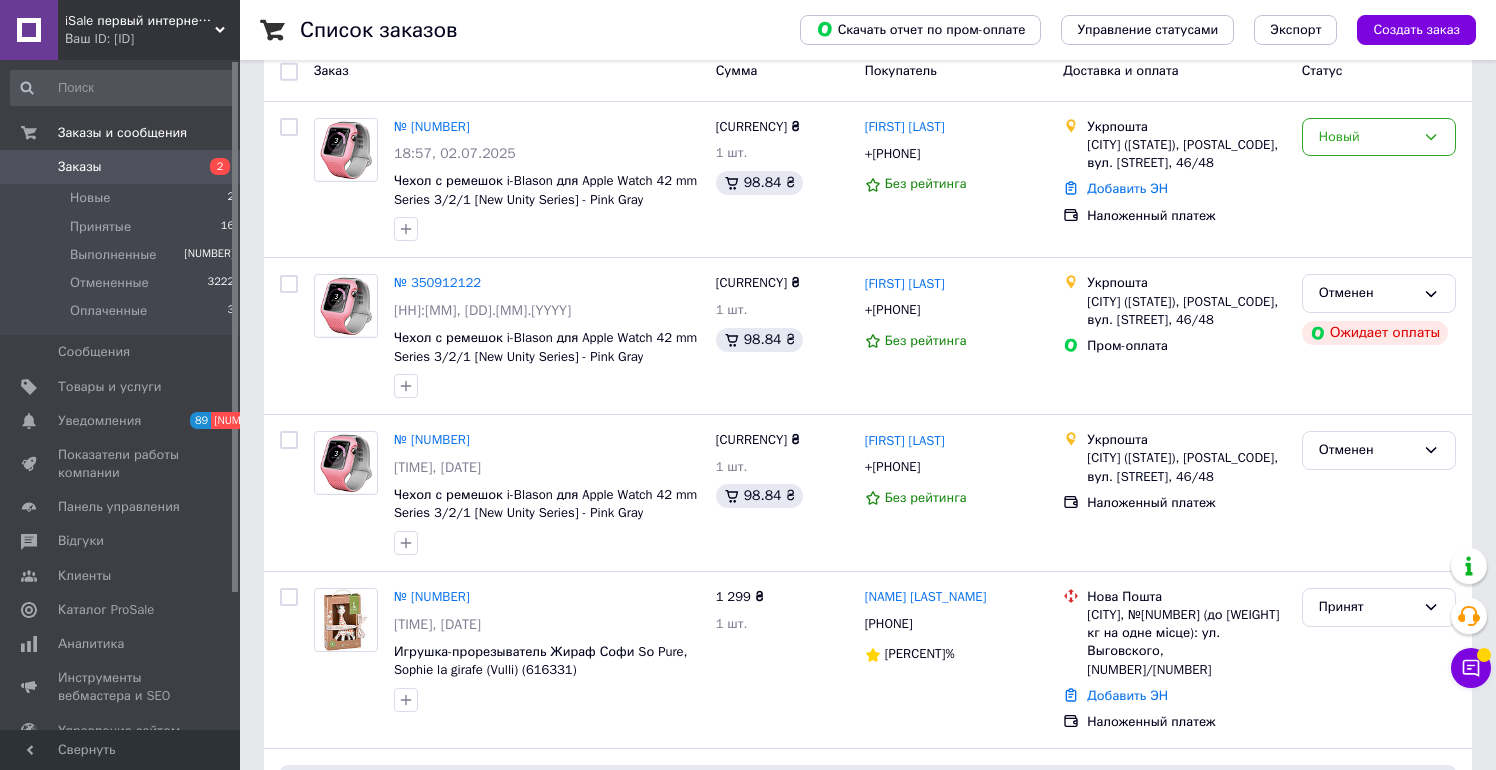 scroll, scrollTop: 0, scrollLeft: 0, axis: both 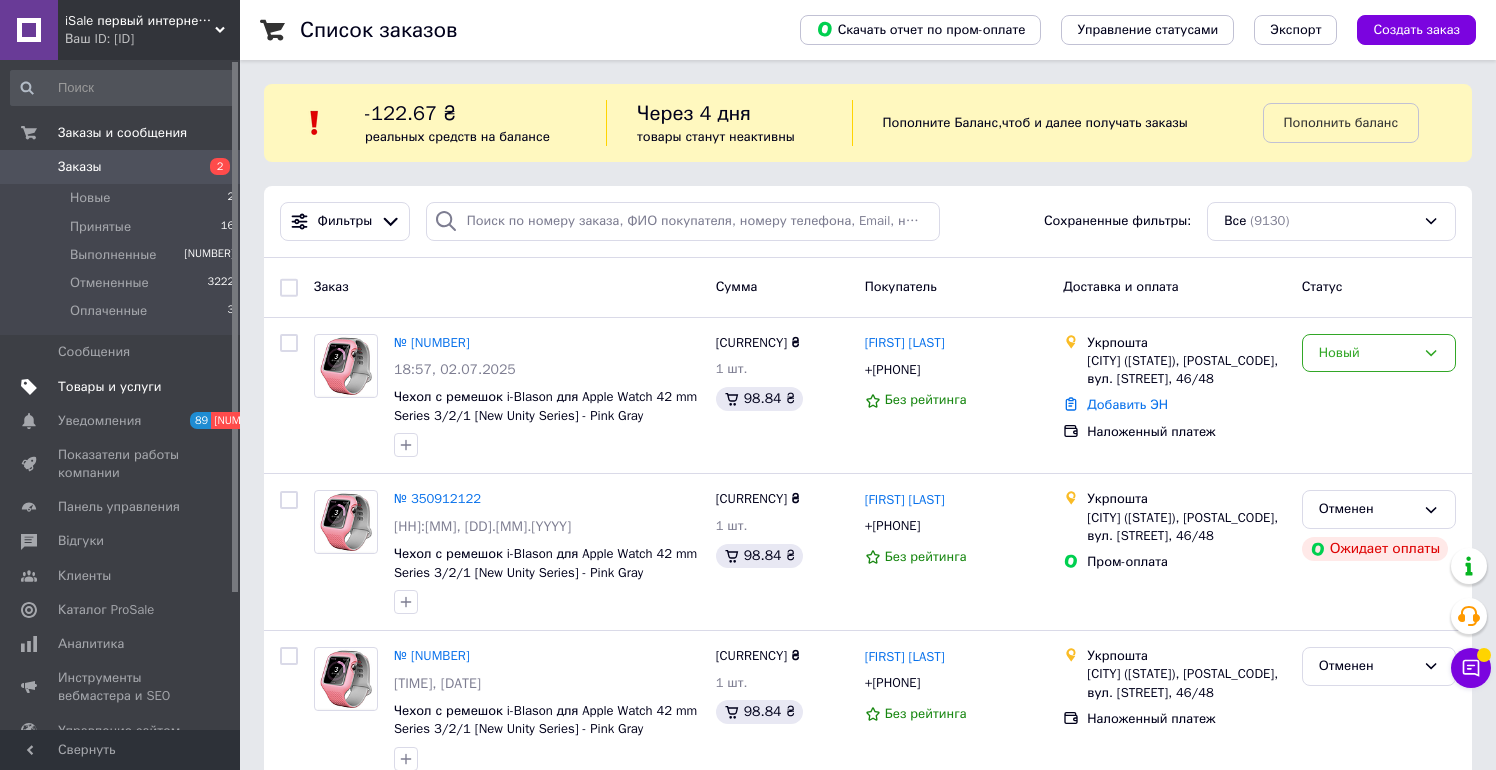 click on "Товары и услуги" at bounding box center (110, 387) 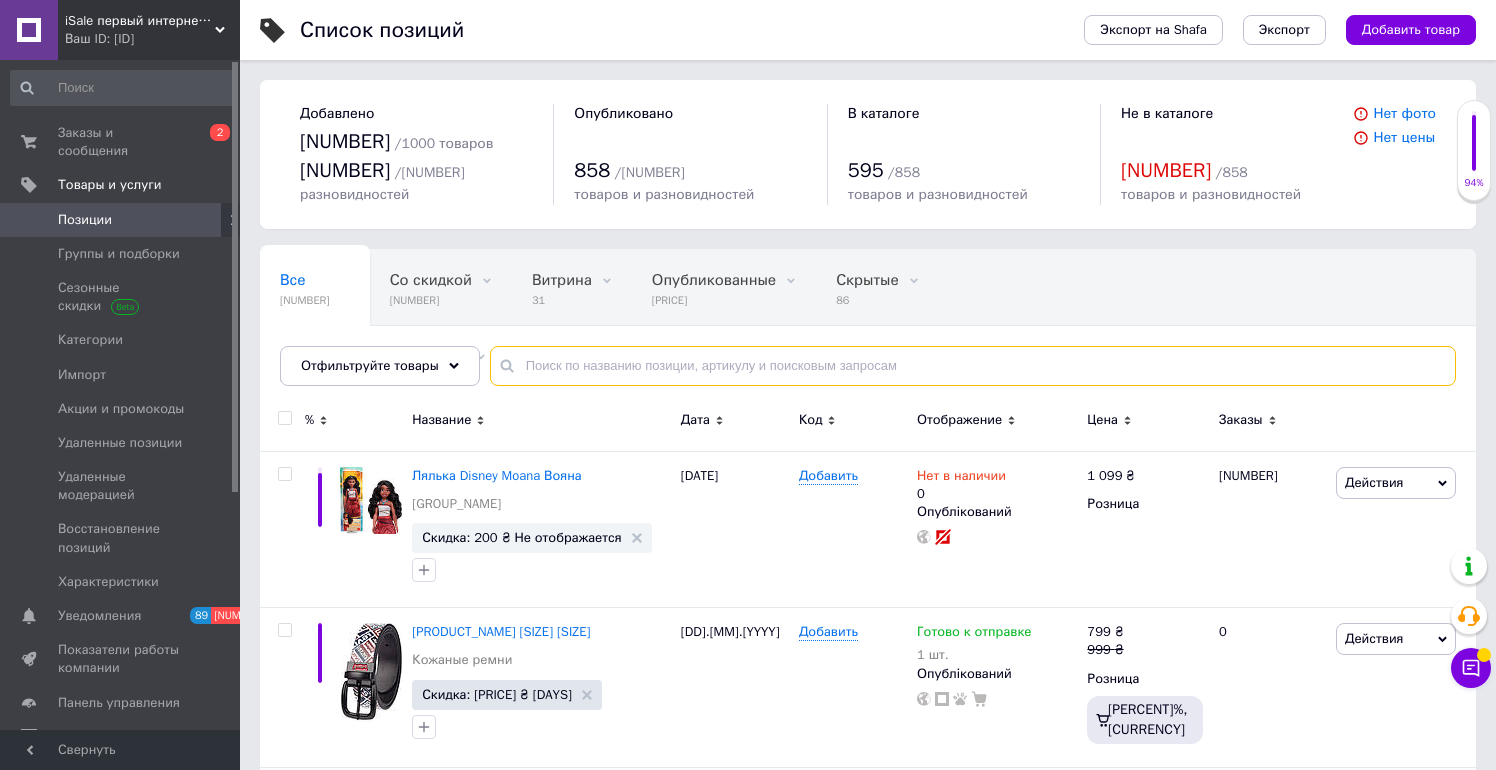 click at bounding box center [973, 366] 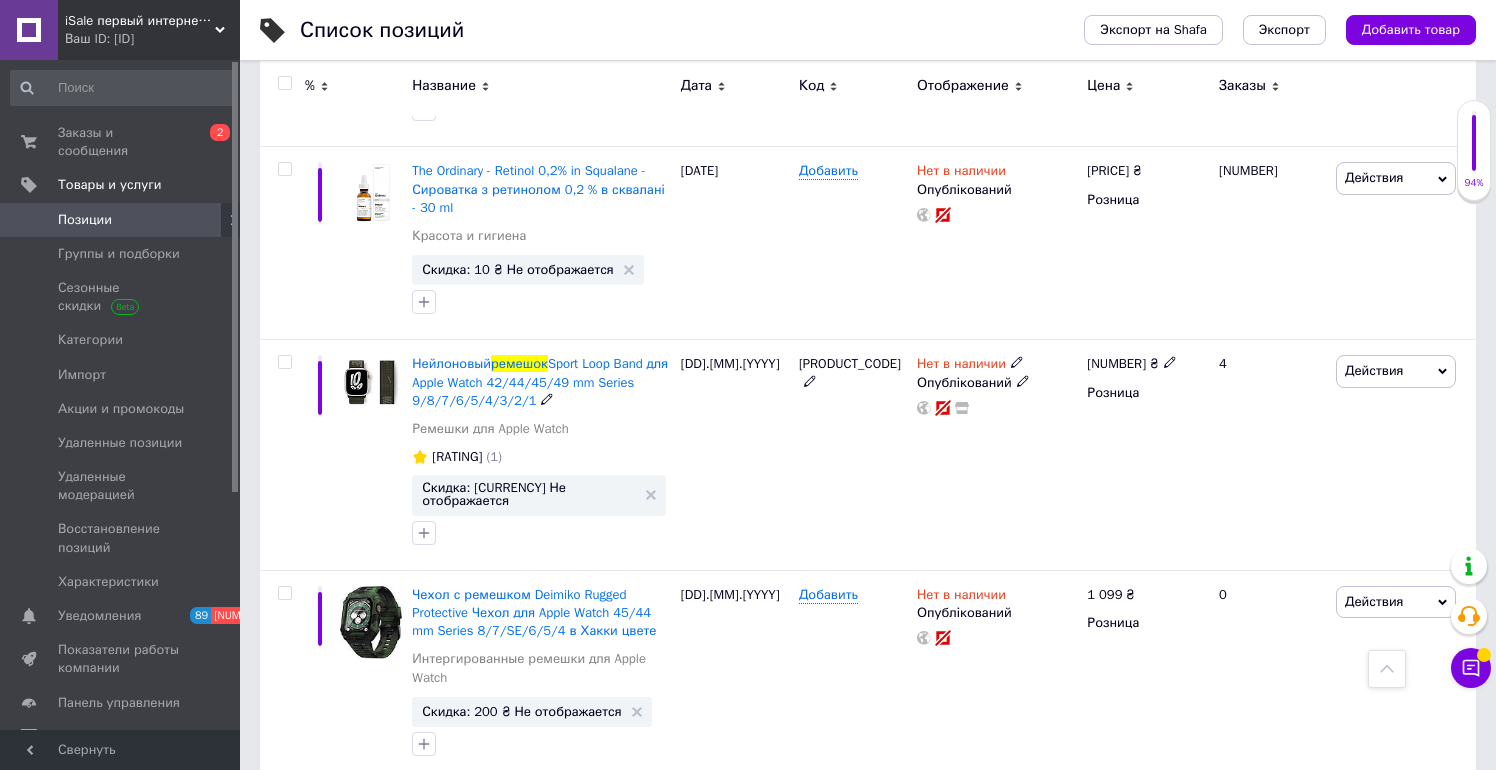 scroll, scrollTop: 3557, scrollLeft: 0, axis: vertical 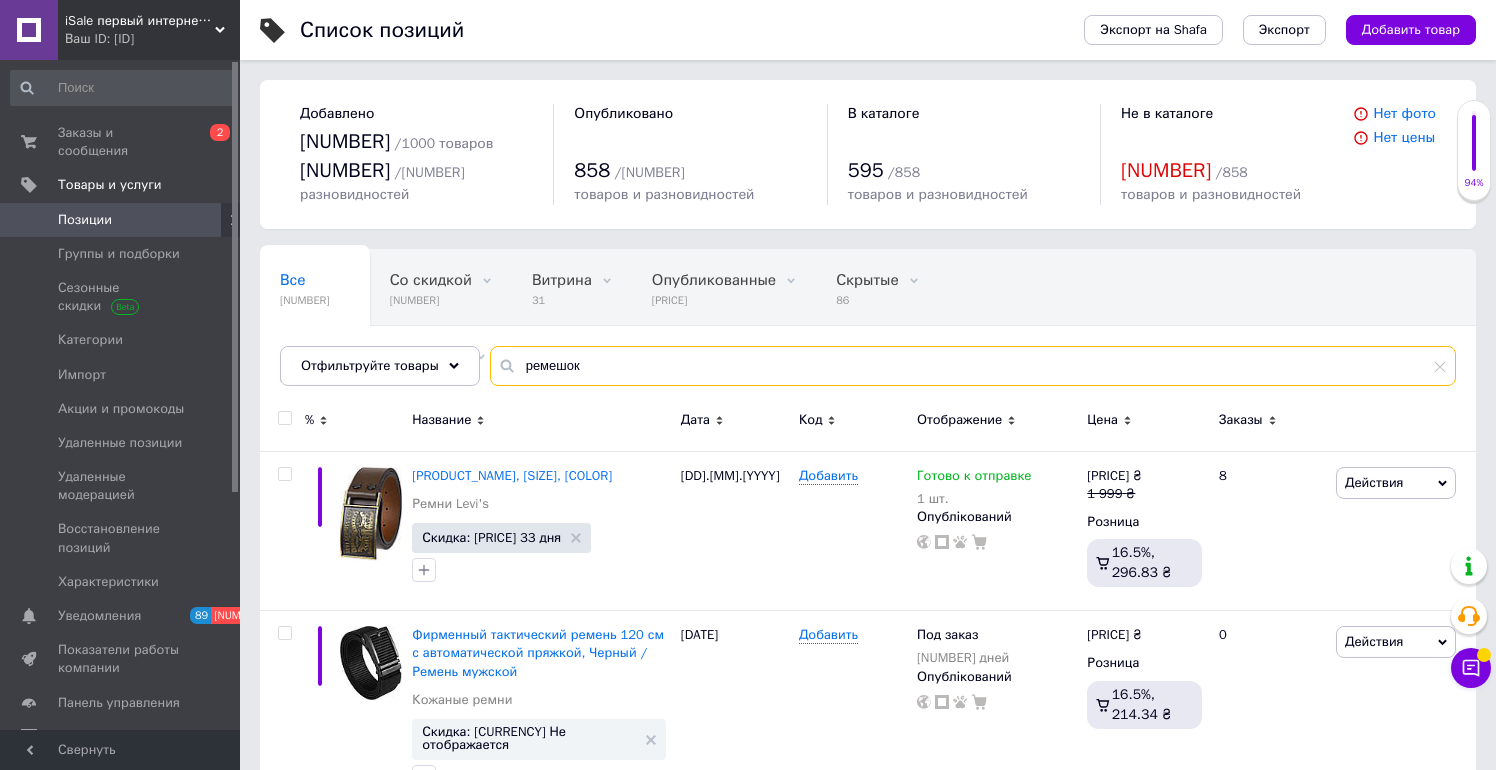 click on "ремешок" at bounding box center (973, 366) 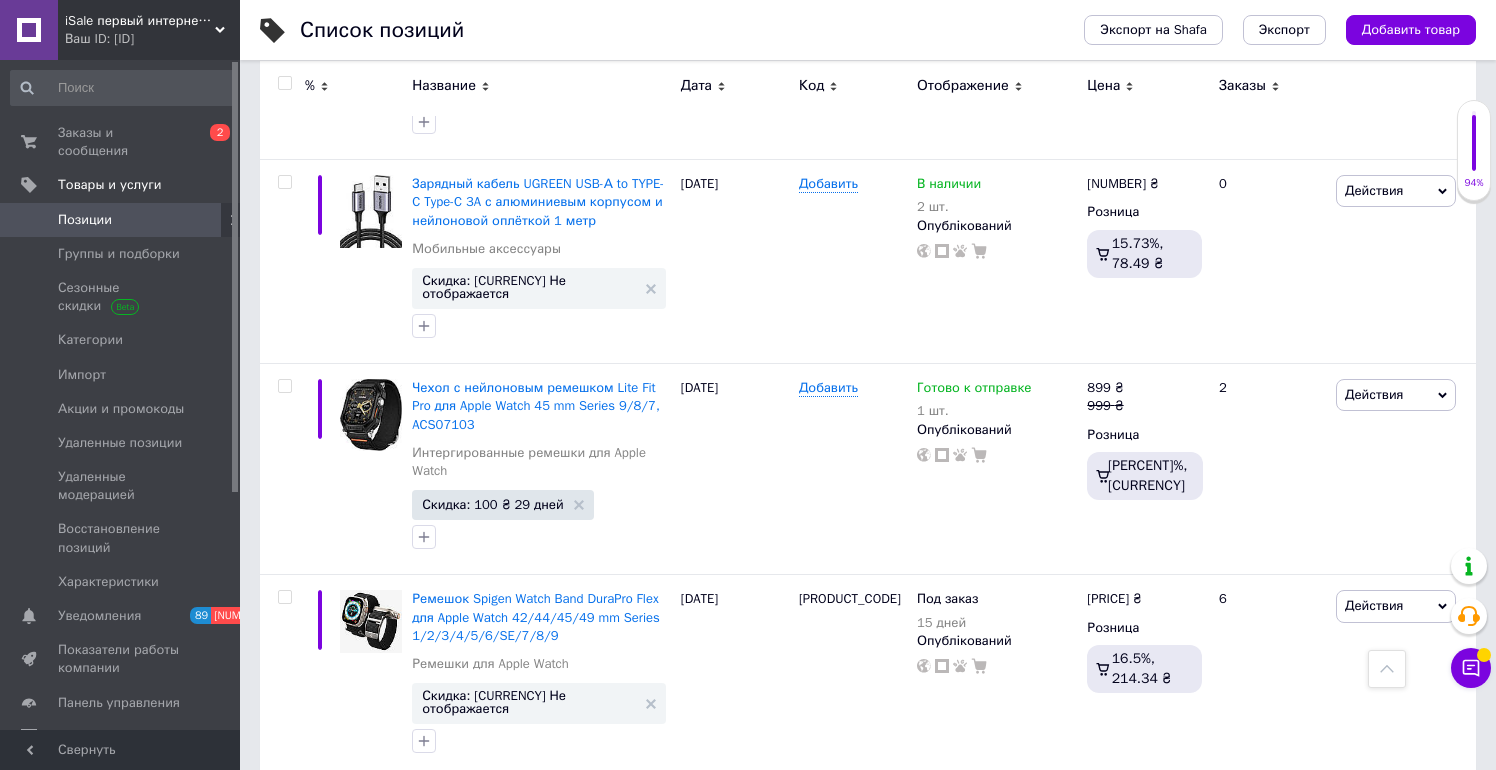 scroll, scrollTop: 1366, scrollLeft: 0, axis: vertical 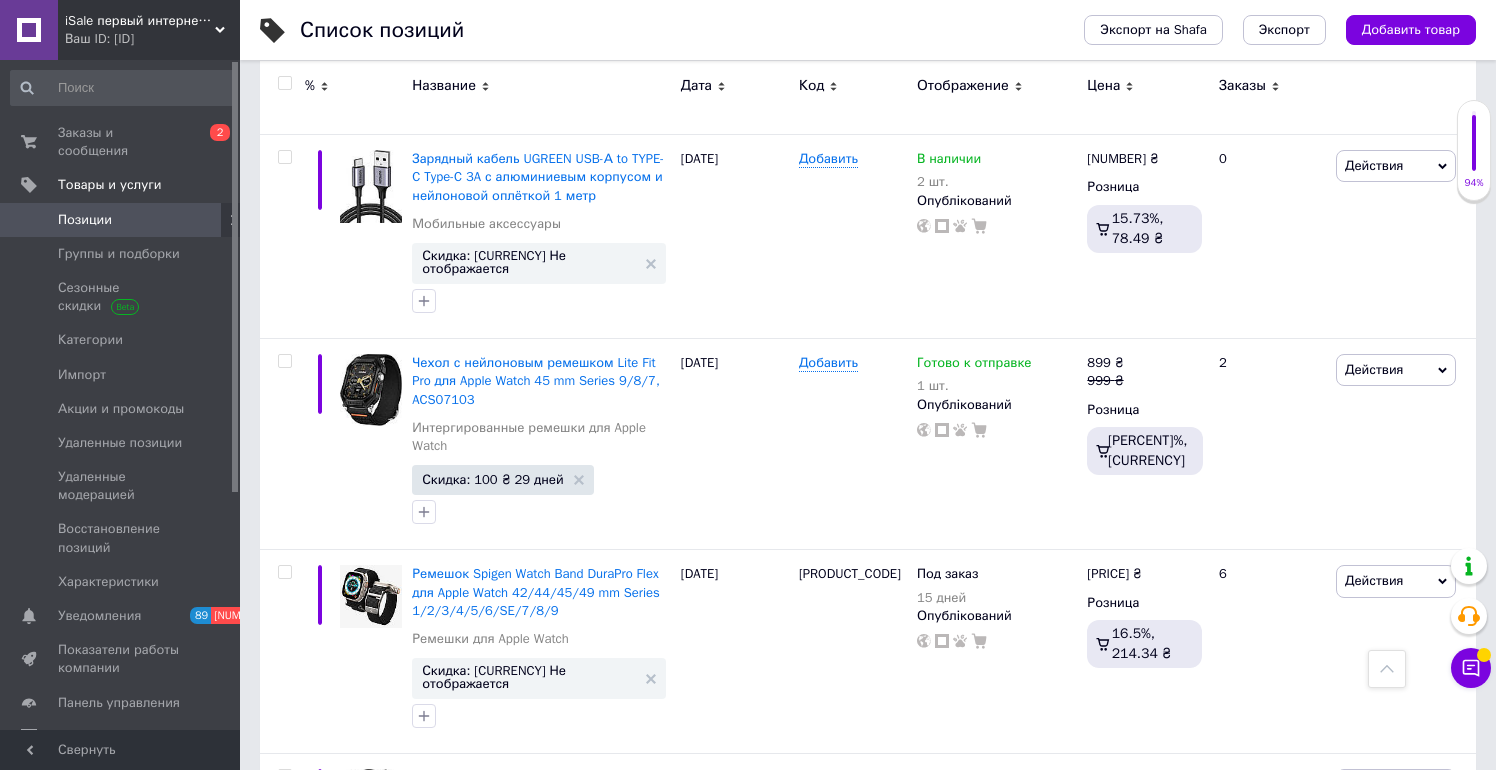 type on "нейлоновый" 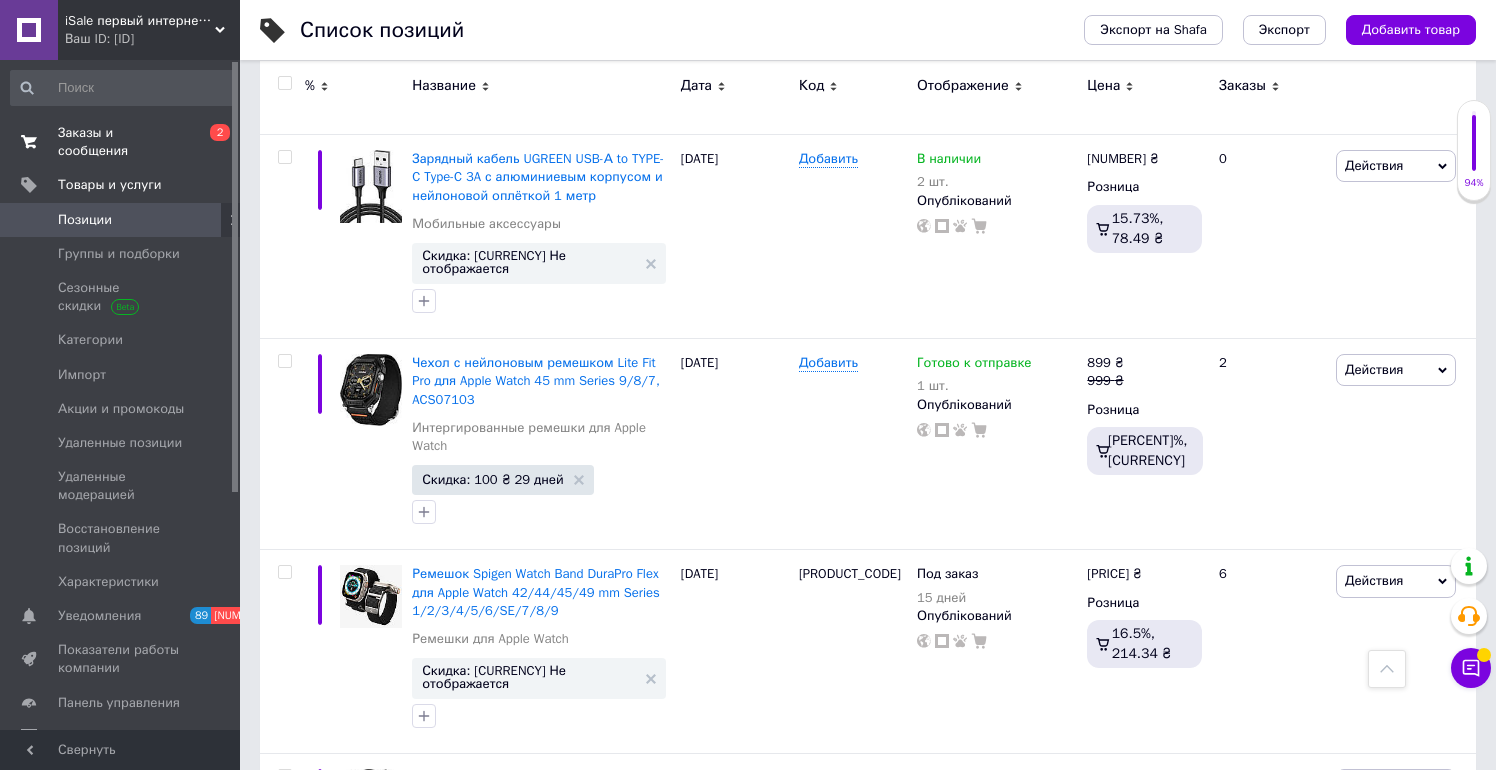 click on "Заказы и сообщения" at bounding box center (121, 142) 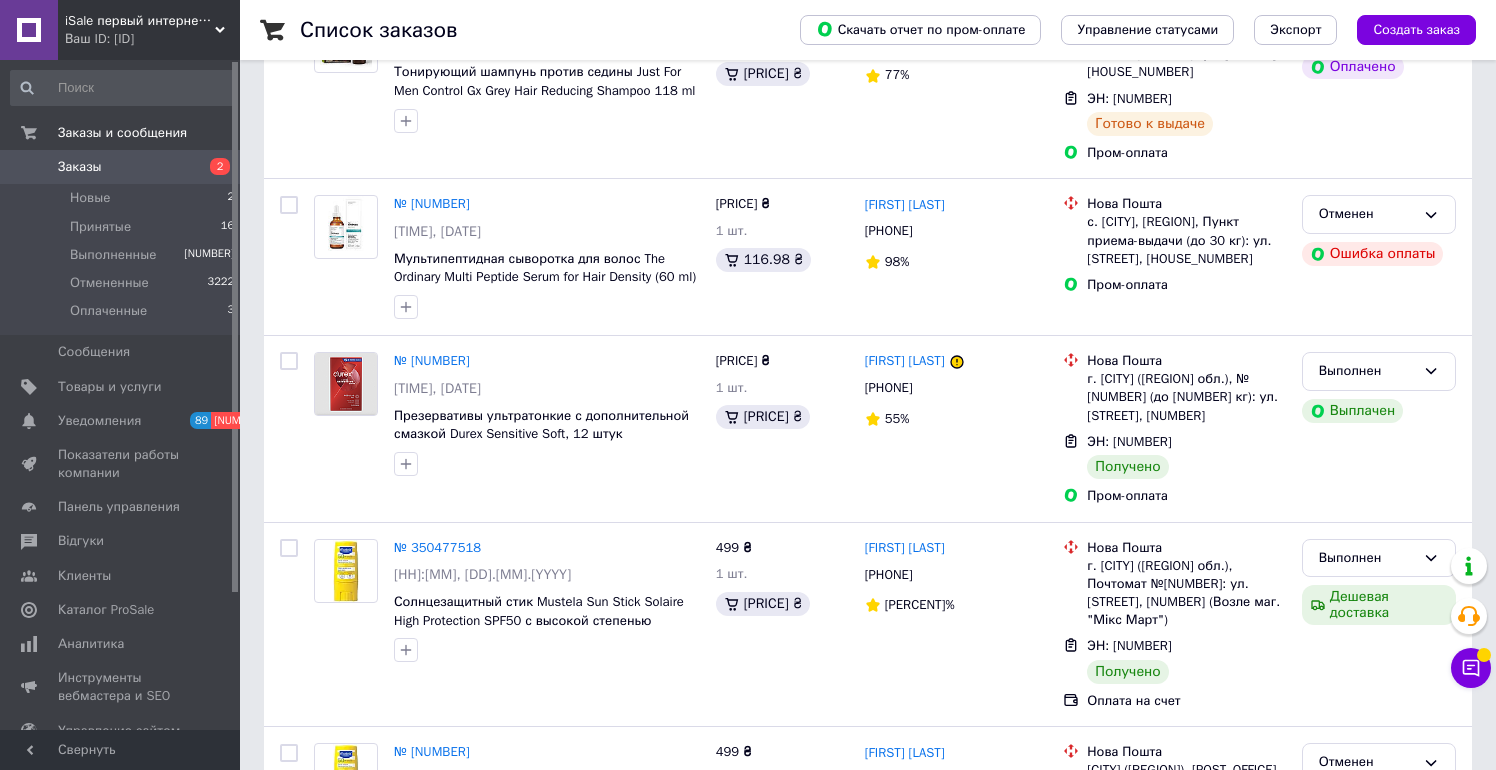 scroll, scrollTop: 3141, scrollLeft: 0, axis: vertical 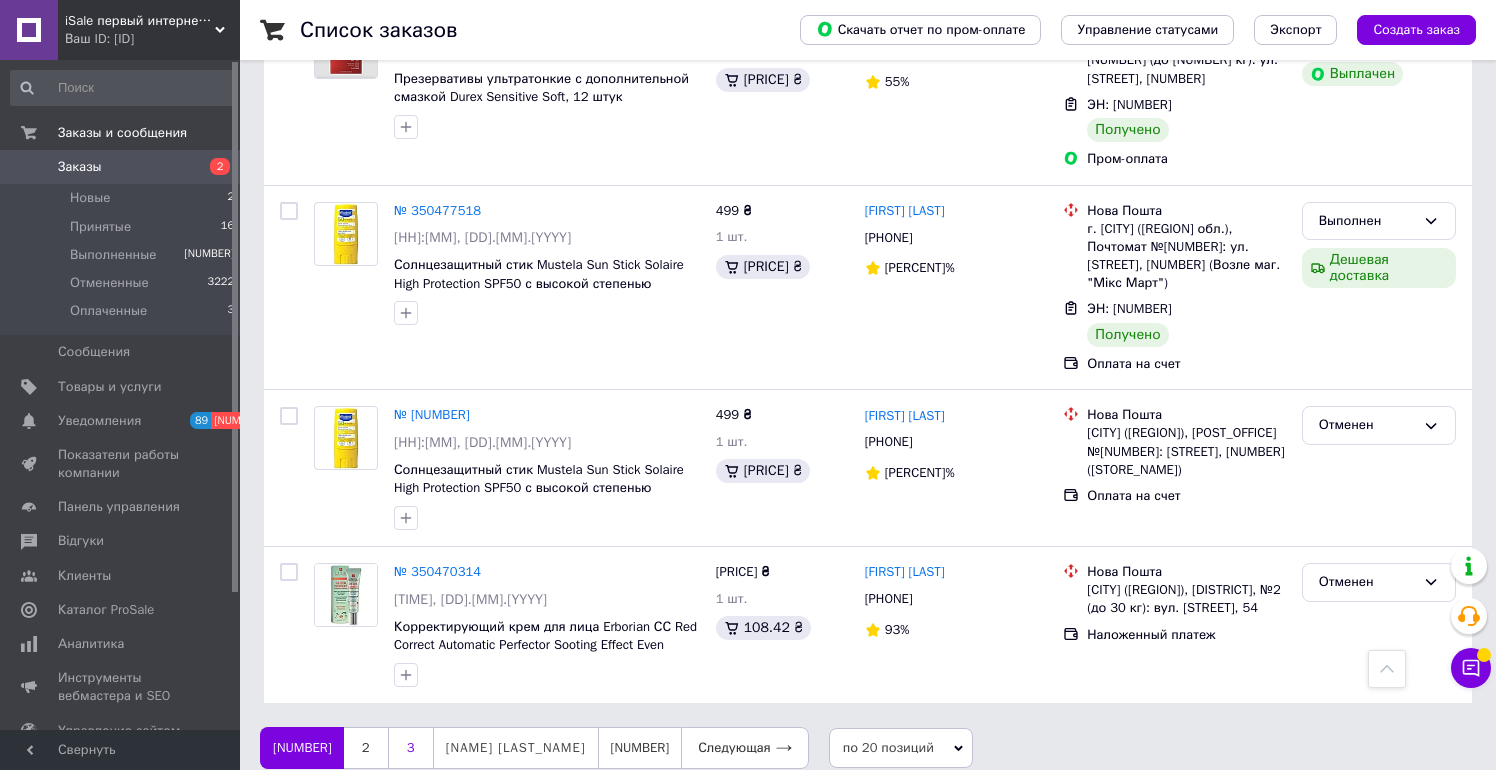 click on "3" at bounding box center (411, 748) 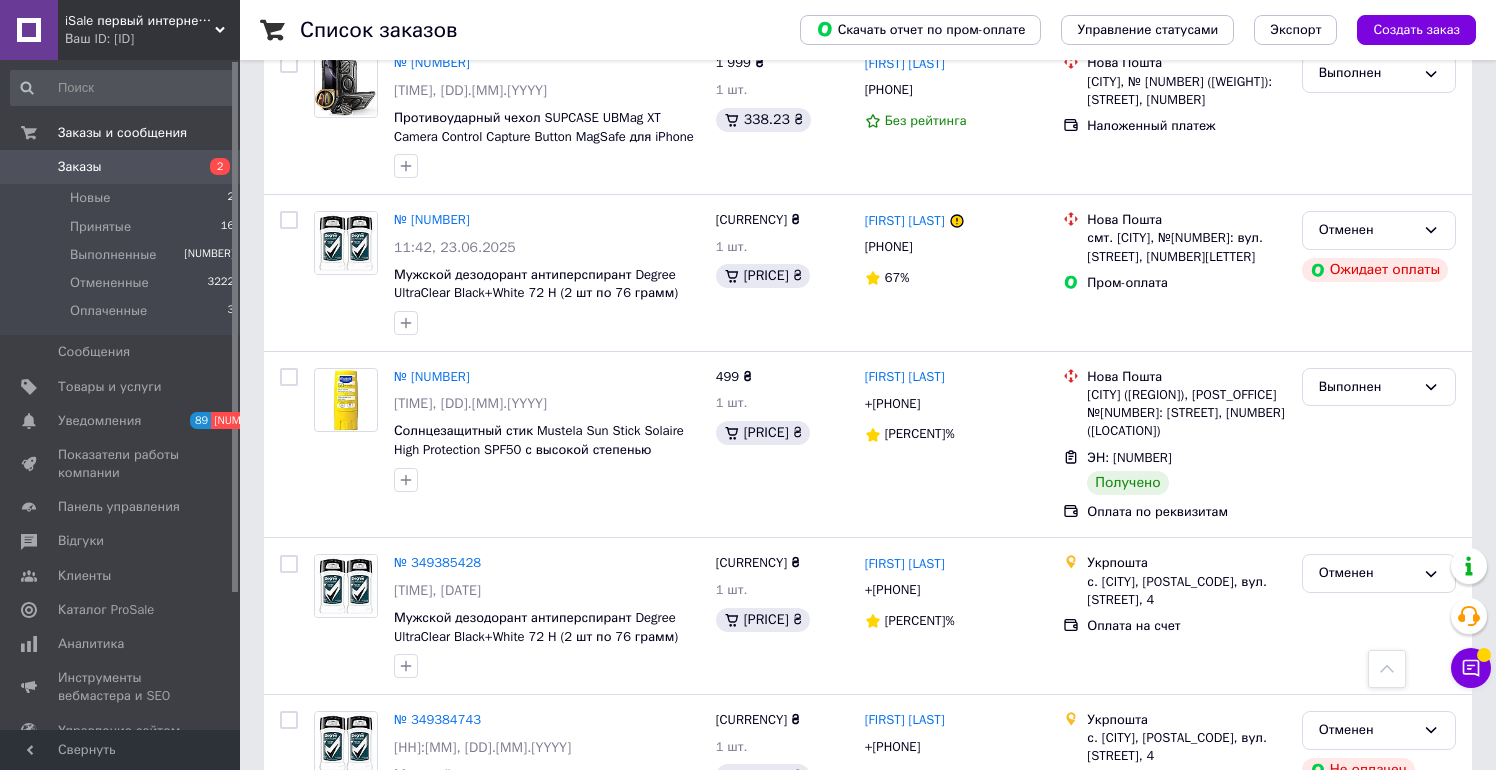 scroll, scrollTop: 3208, scrollLeft: 0, axis: vertical 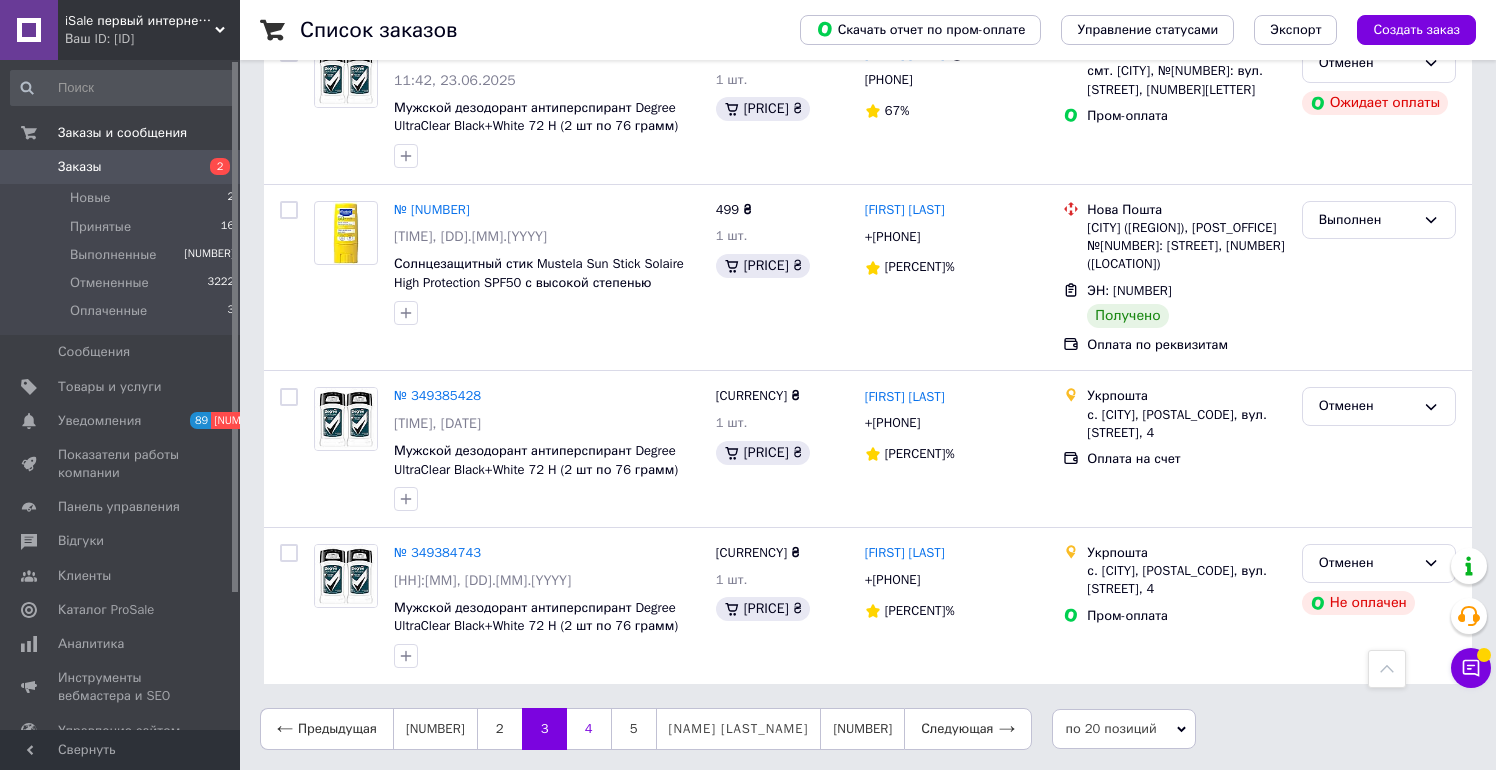 click on "4" at bounding box center (589, 729) 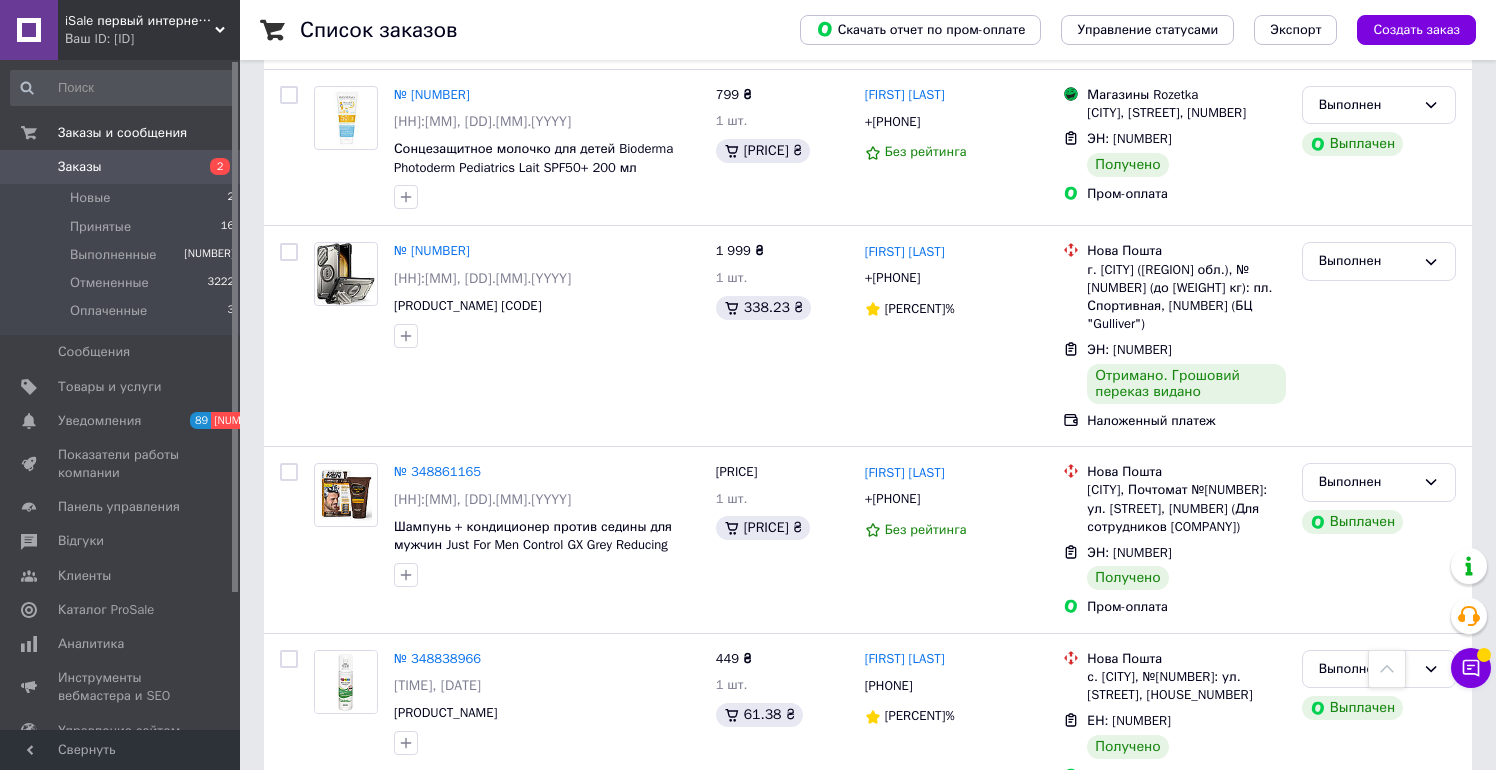 scroll, scrollTop: 2048, scrollLeft: 0, axis: vertical 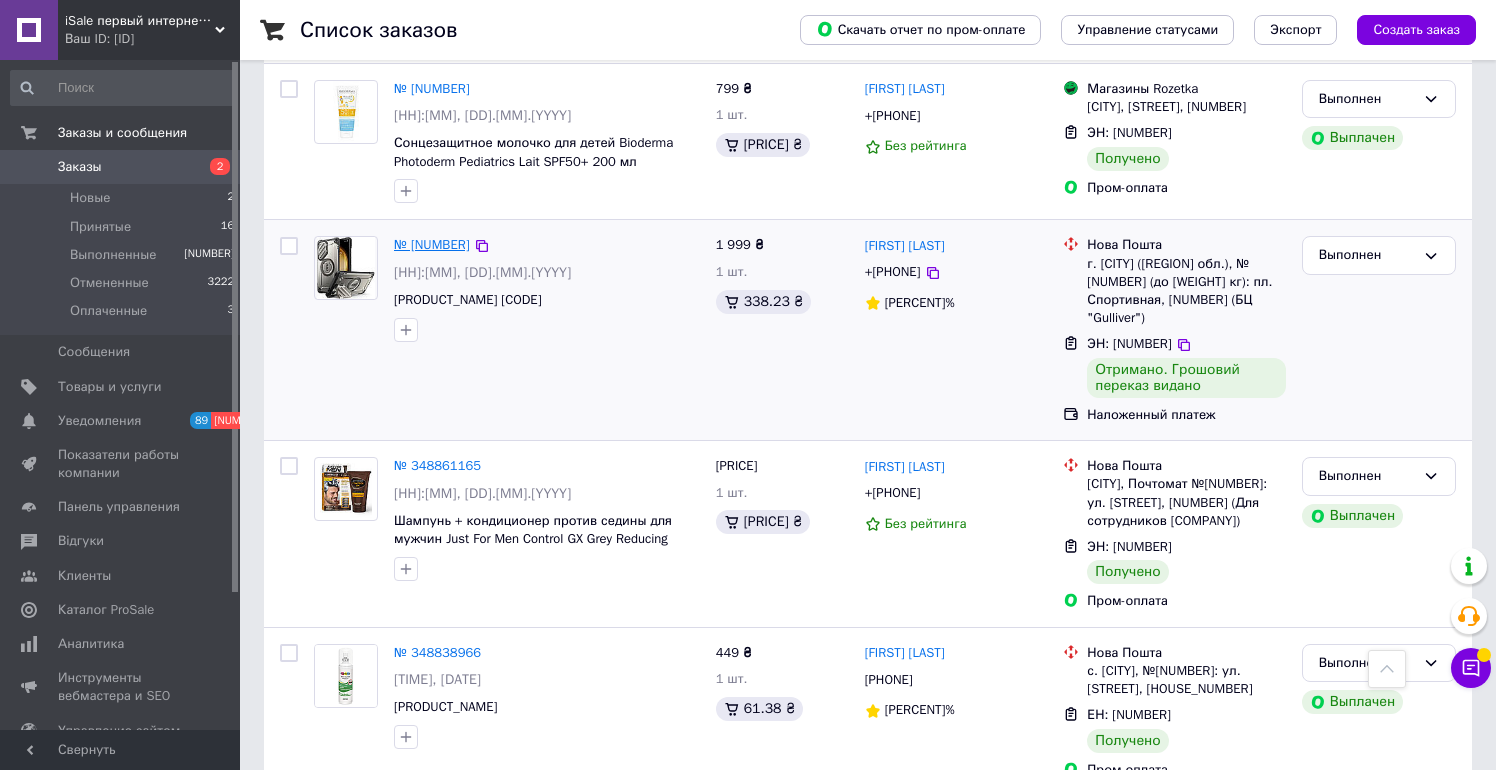 click on "№ [NUMBER]" at bounding box center [432, 244] 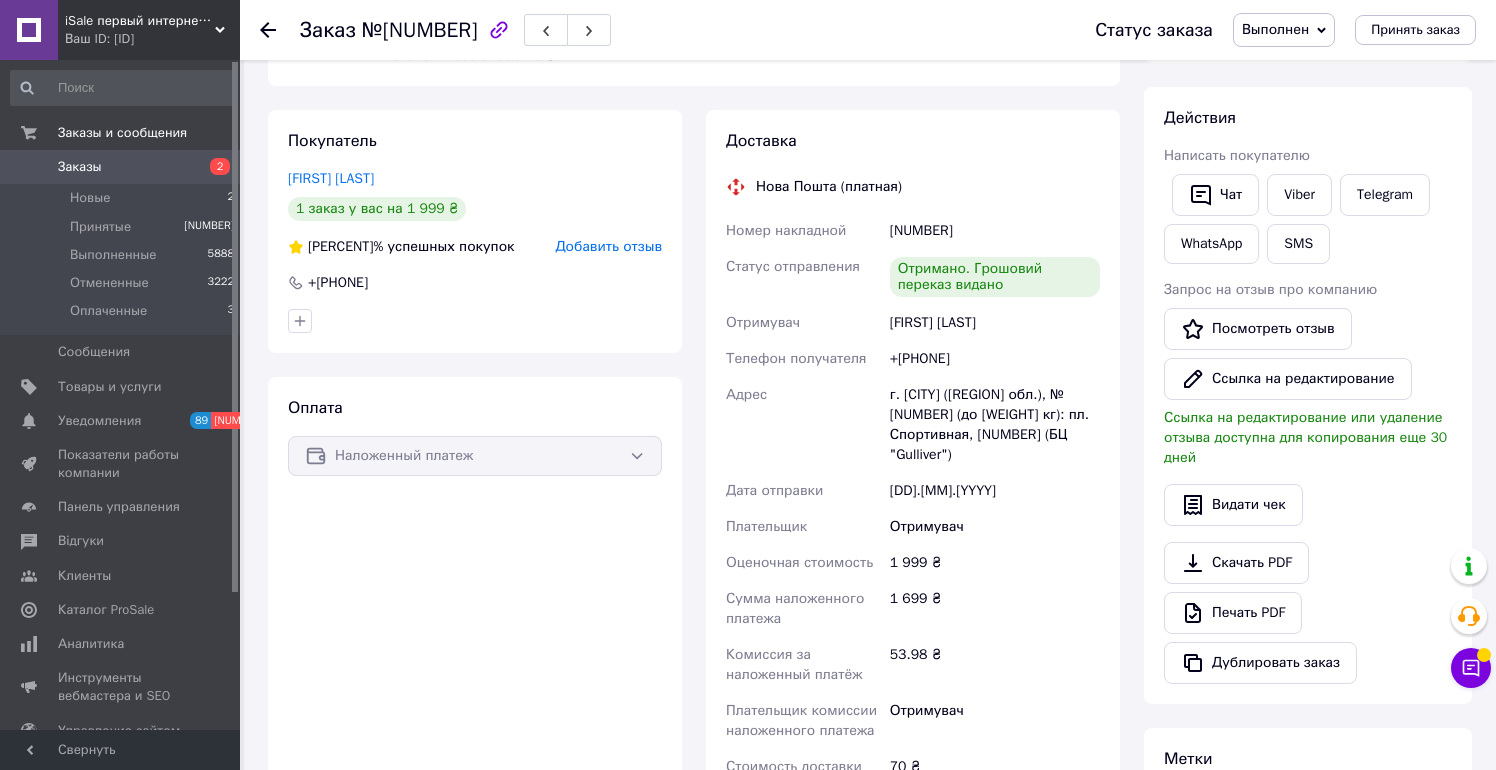scroll, scrollTop: 287, scrollLeft: 0, axis: vertical 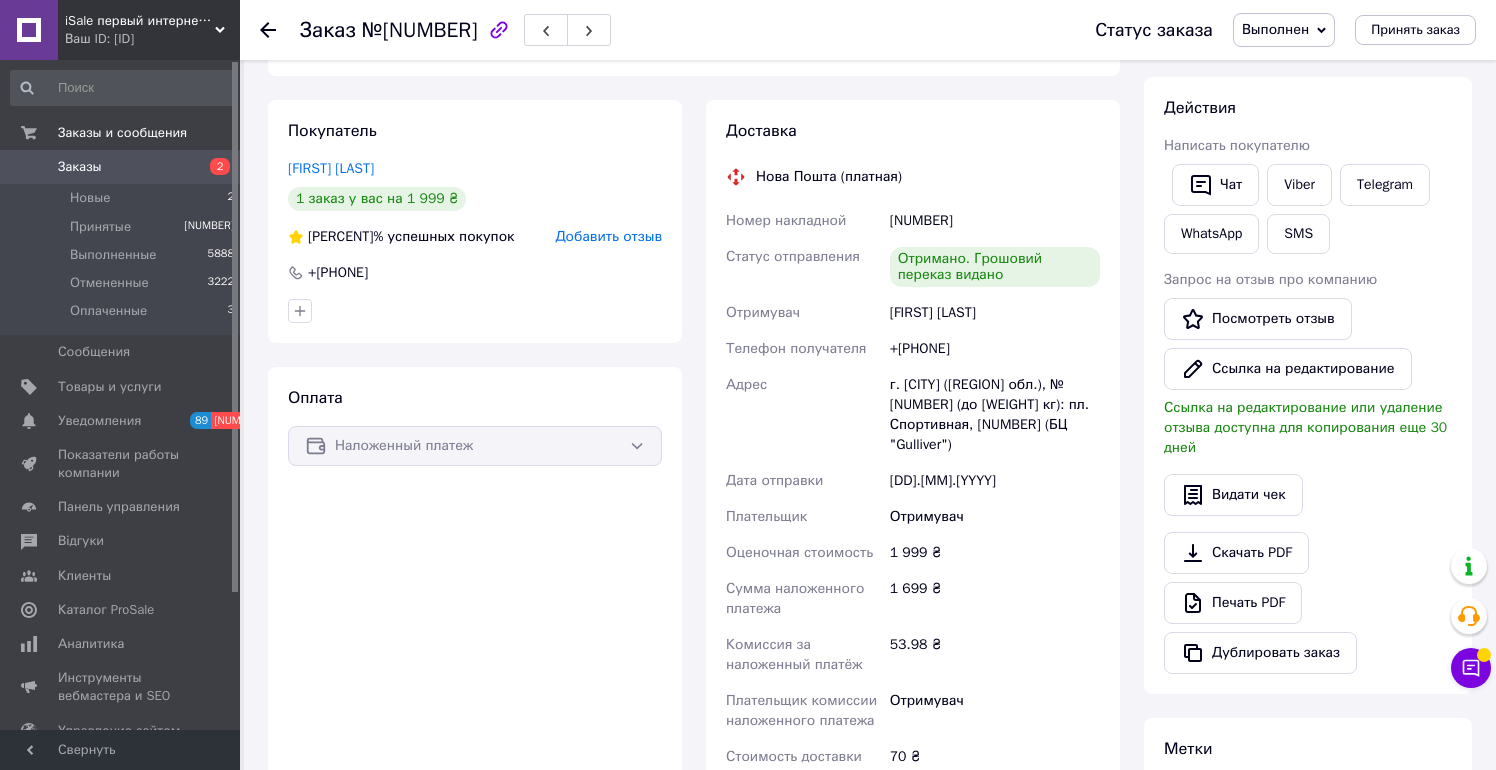 click on "Добавить отзыв" at bounding box center (608, 236) 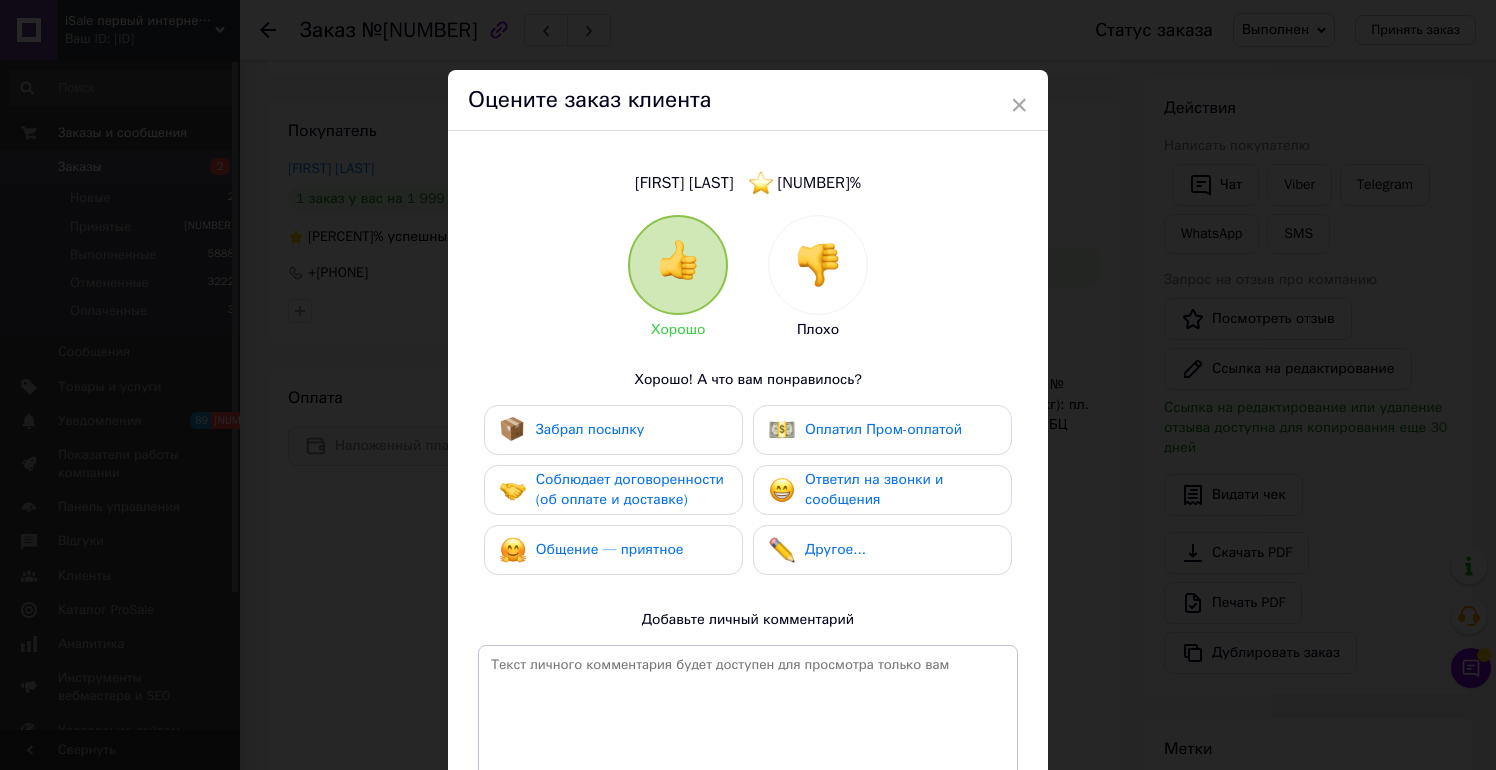 click on "Забрал посылку" at bounding box center (590, 429) 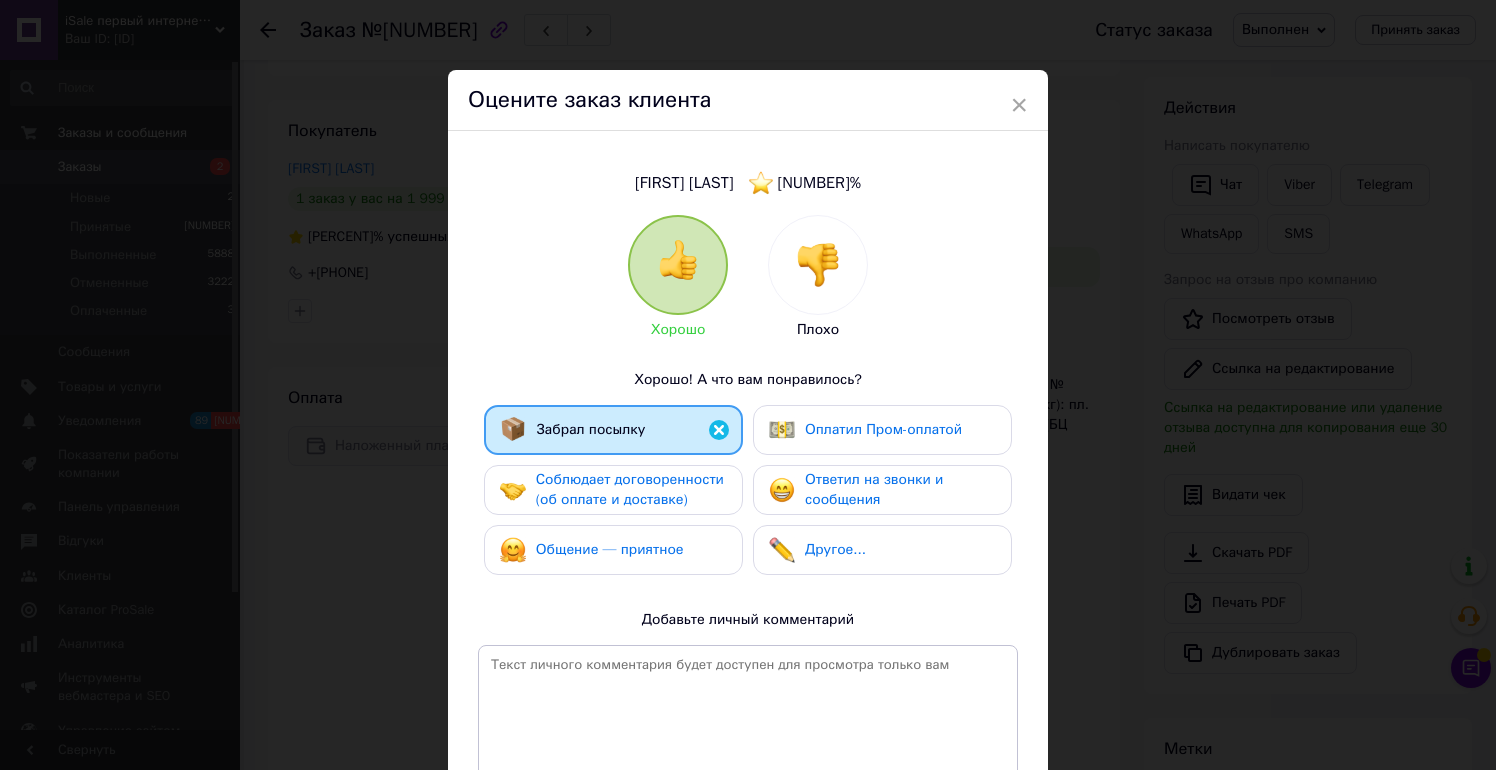 click on "Соблюдает договоренности (об оплате и доставке)" at bounding box center (630, 489) 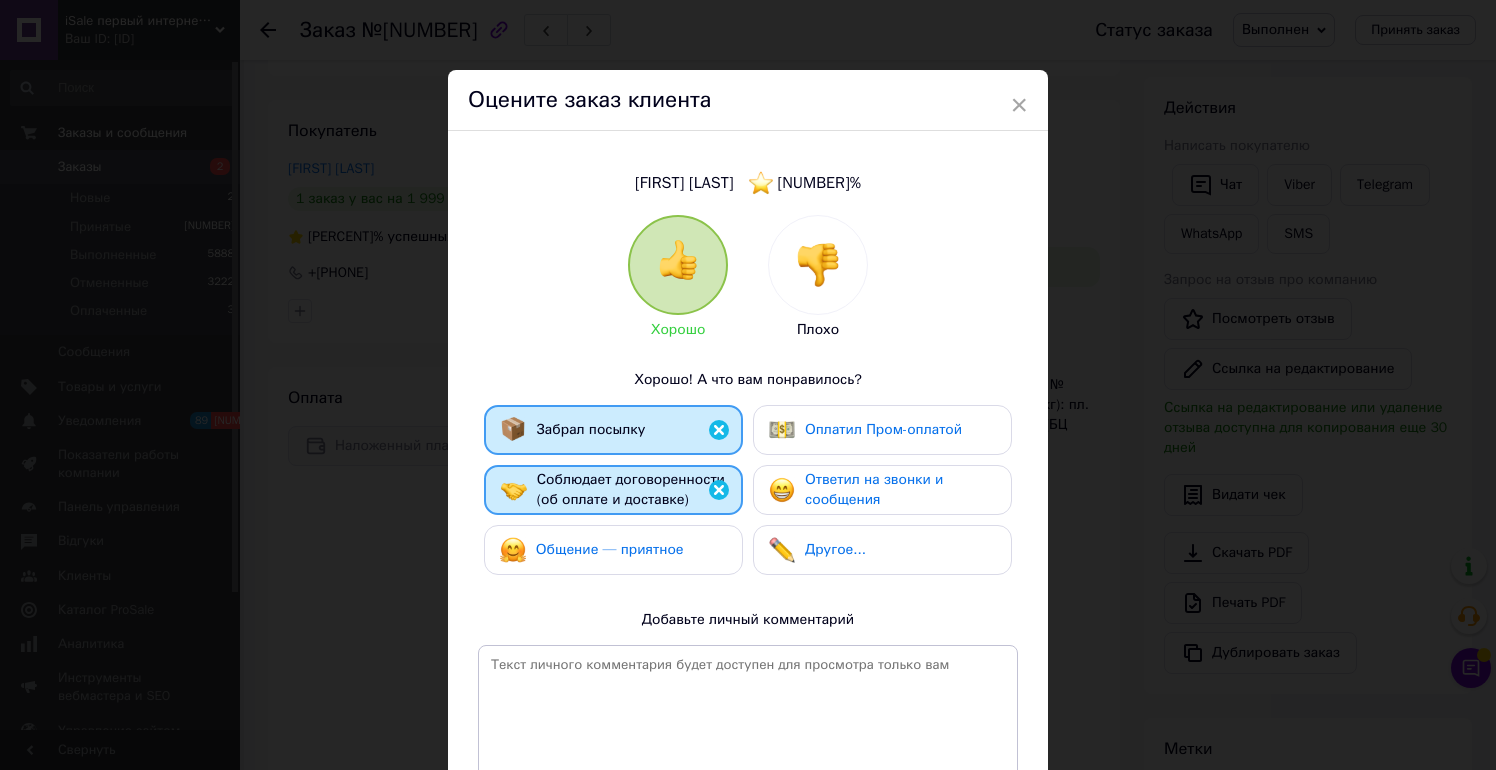 click on "Общение — приятное" at bounding box center (610, 549) 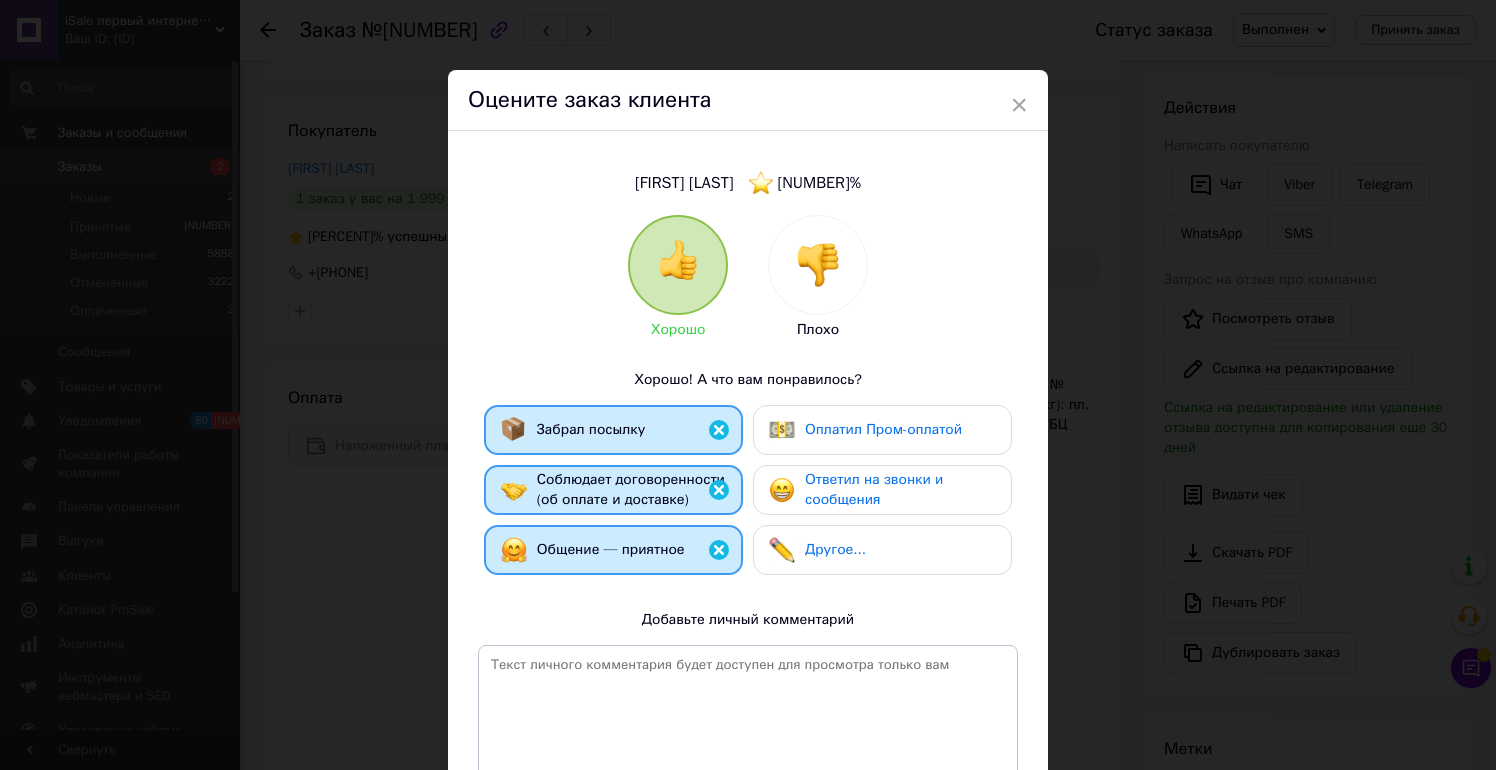 scroll, scrollTop: 208, scrollLeft: 0, axis: vertical 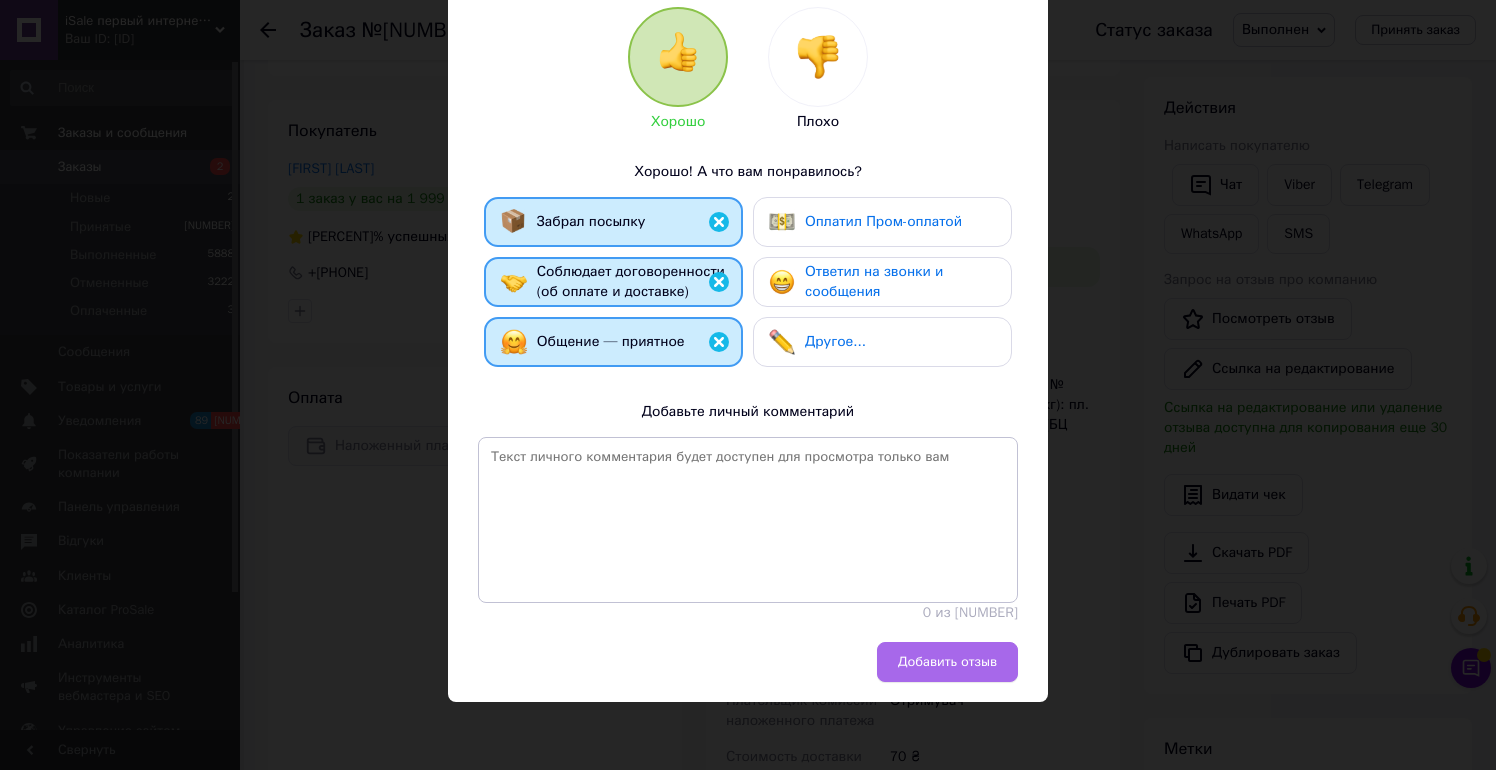 click on "Добавить отзыв" at bounding box center (947, 662) 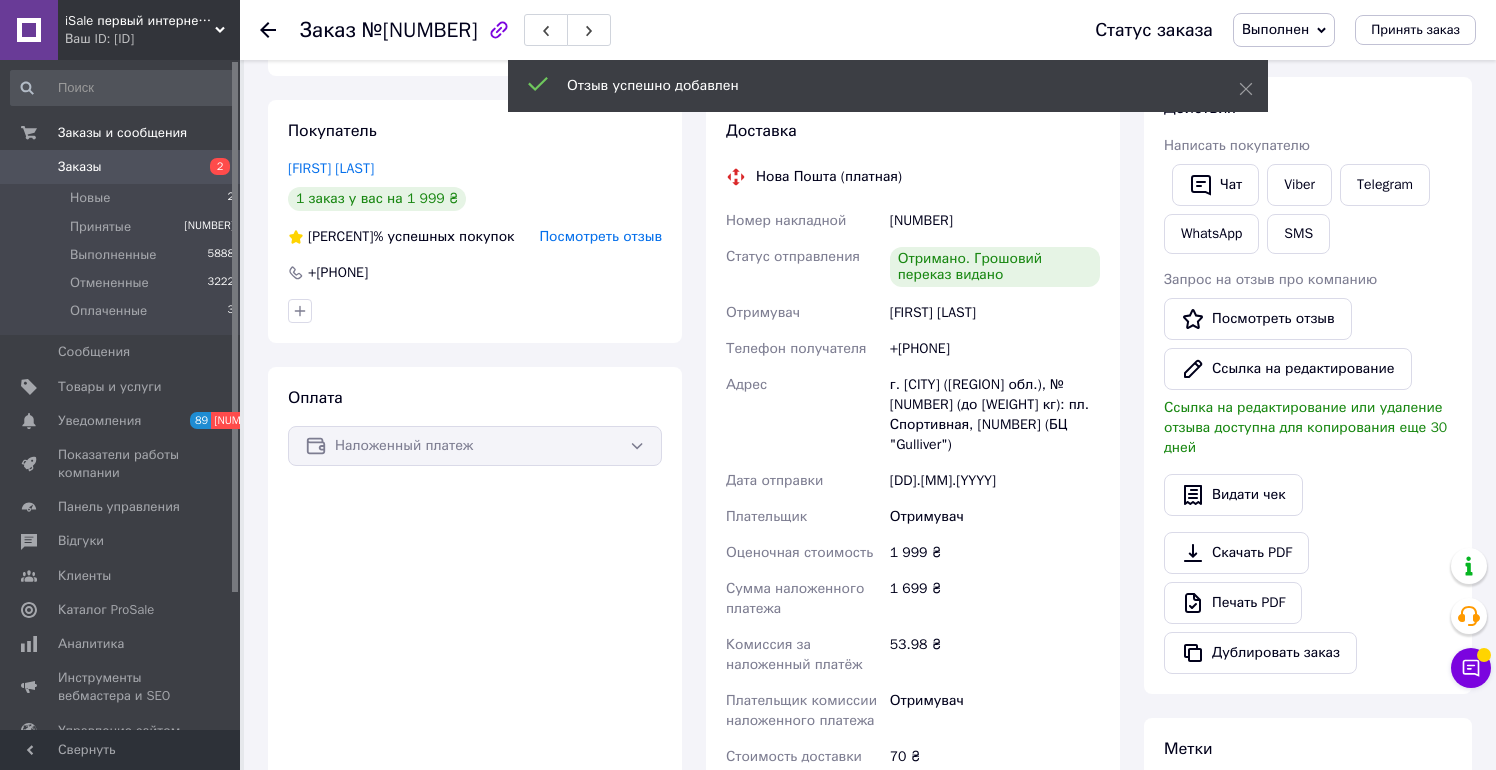 click on "Заказы" at bounding box center (80, 167) 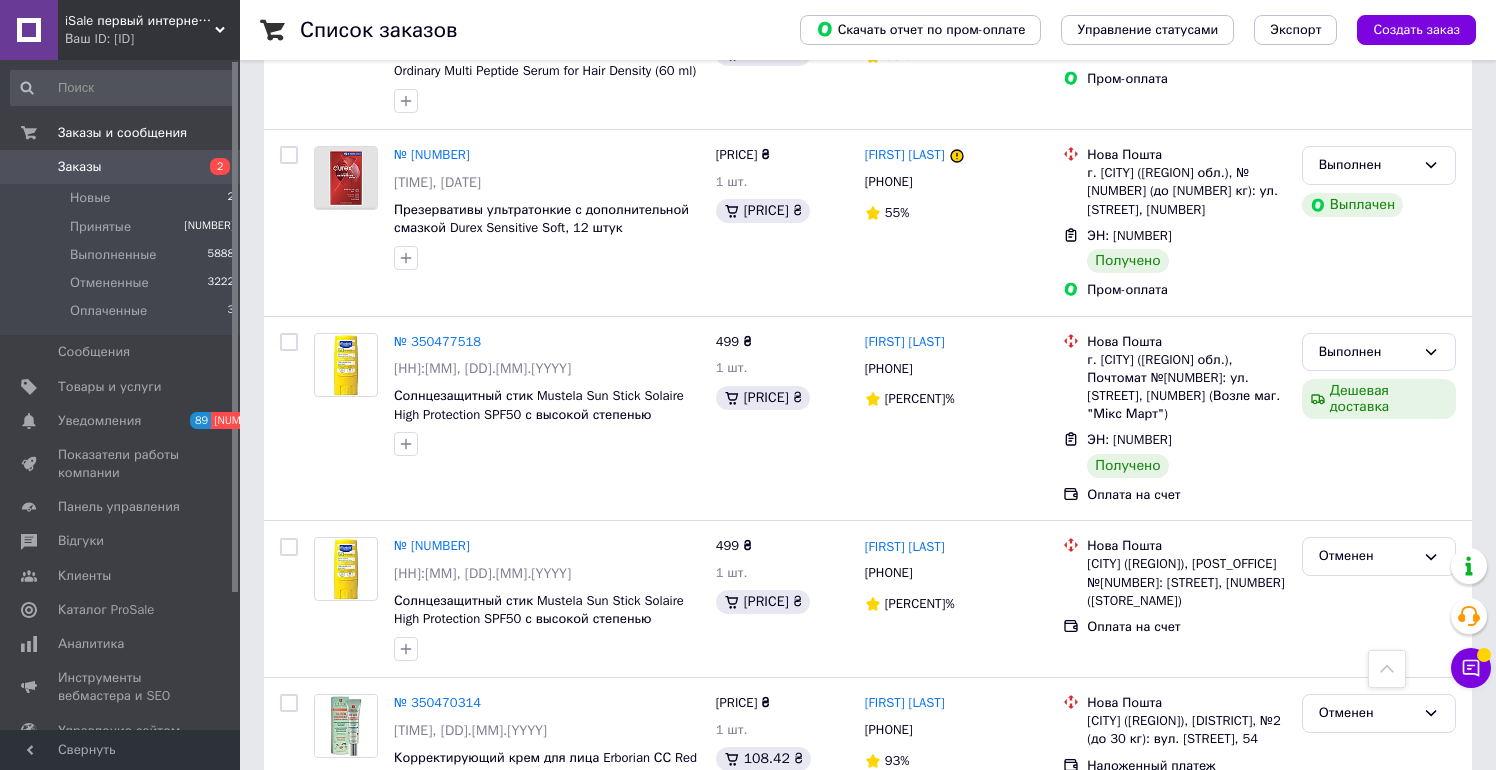 scroll, scrollTop: 3027, scrollLeft: 0, axis: vertical 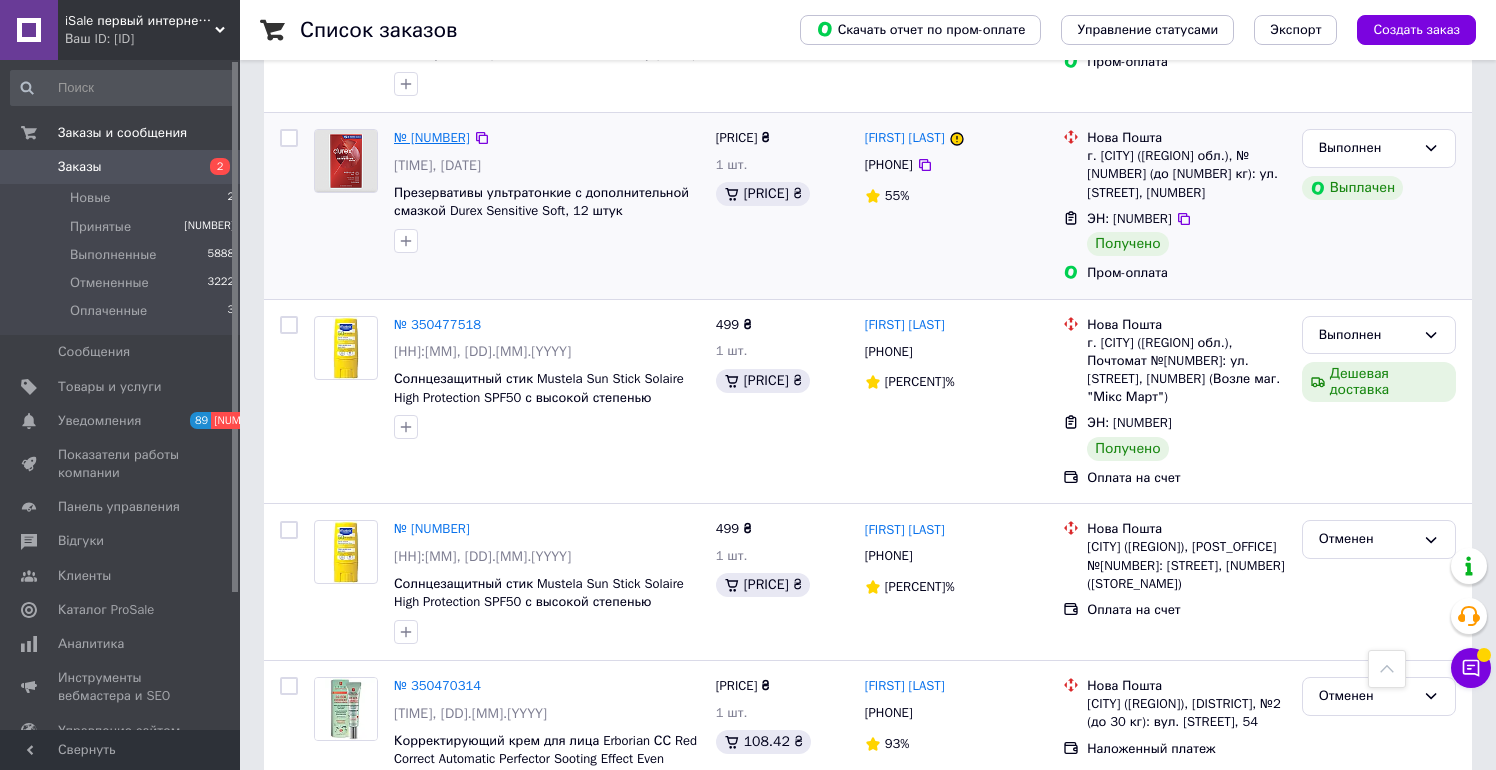 click on "№ [NUMBER]" at bounding box center [432, 137] 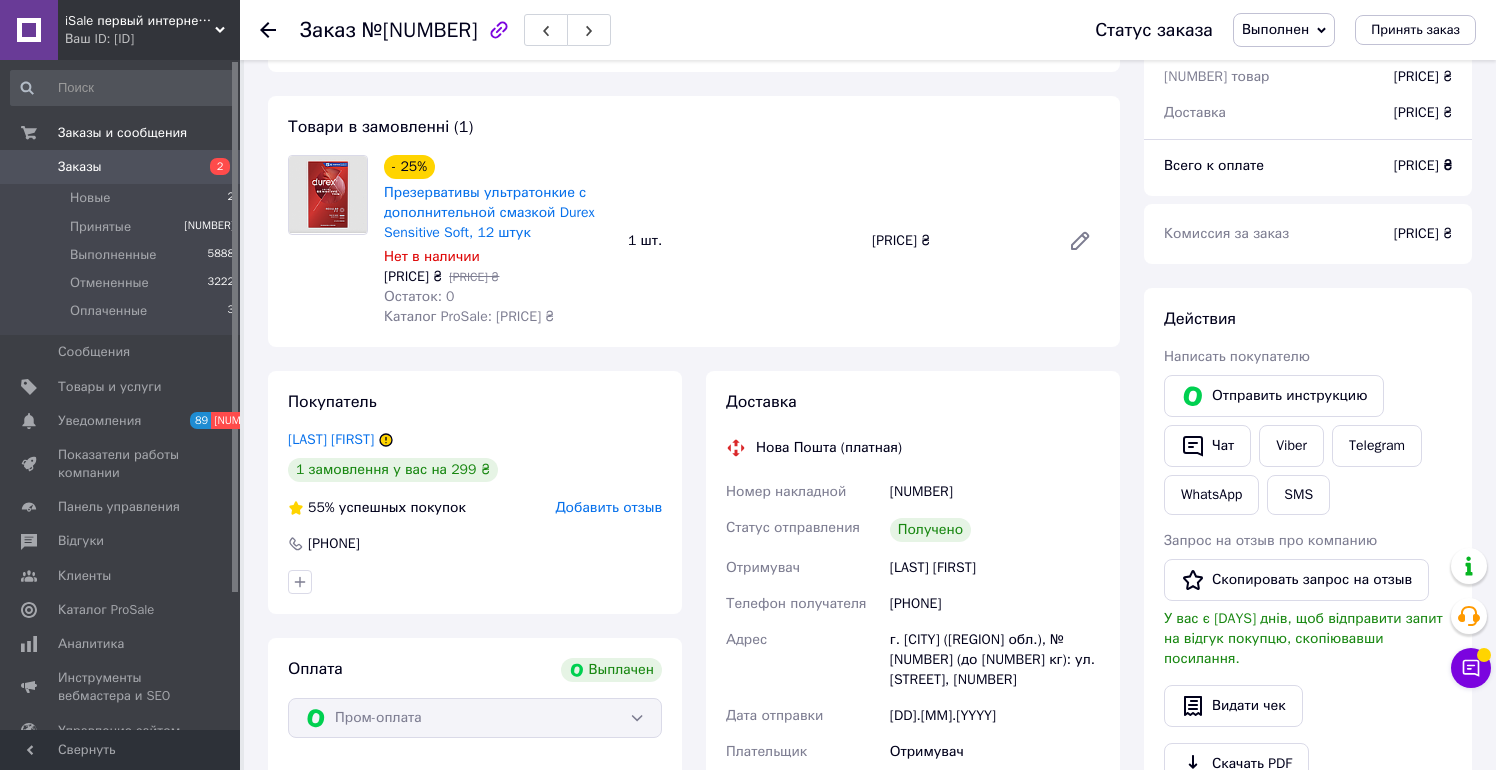scroll, scrollTop: 178, scrollLeft: 0, axis: vertical 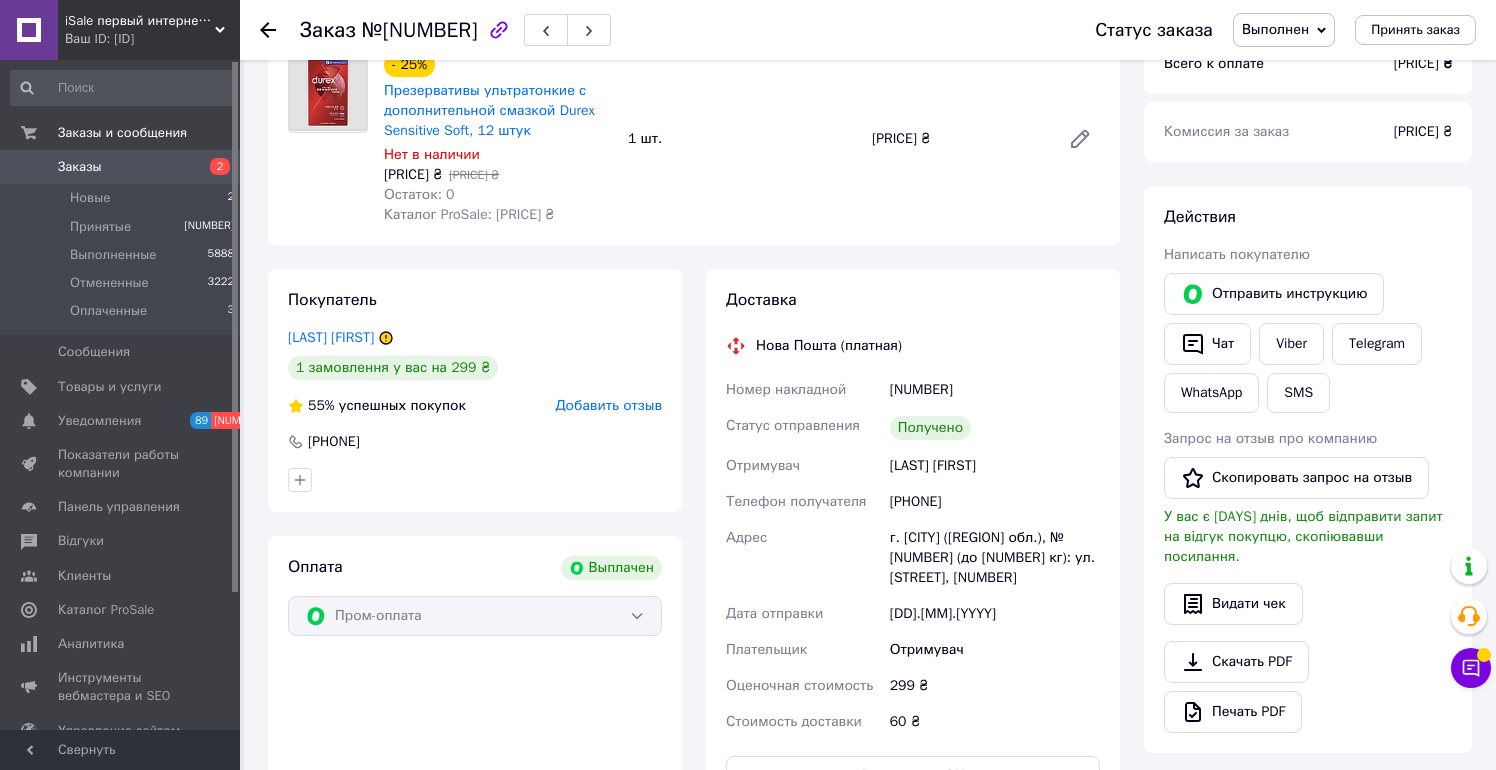 click on "Добавить отзыв" at bounding box center (608, 405) 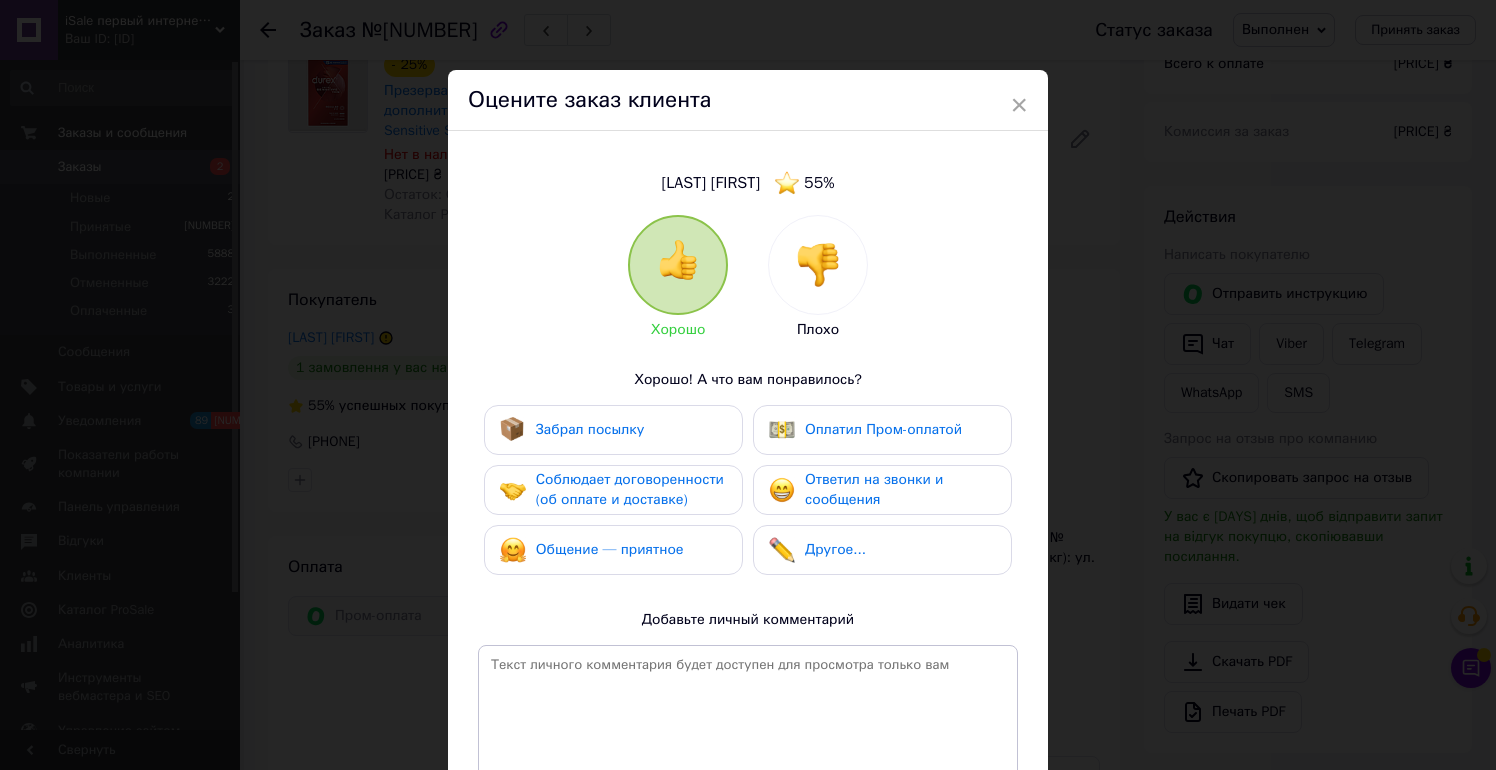 click on "Забрал посылку" at bounding box center [590, 429] 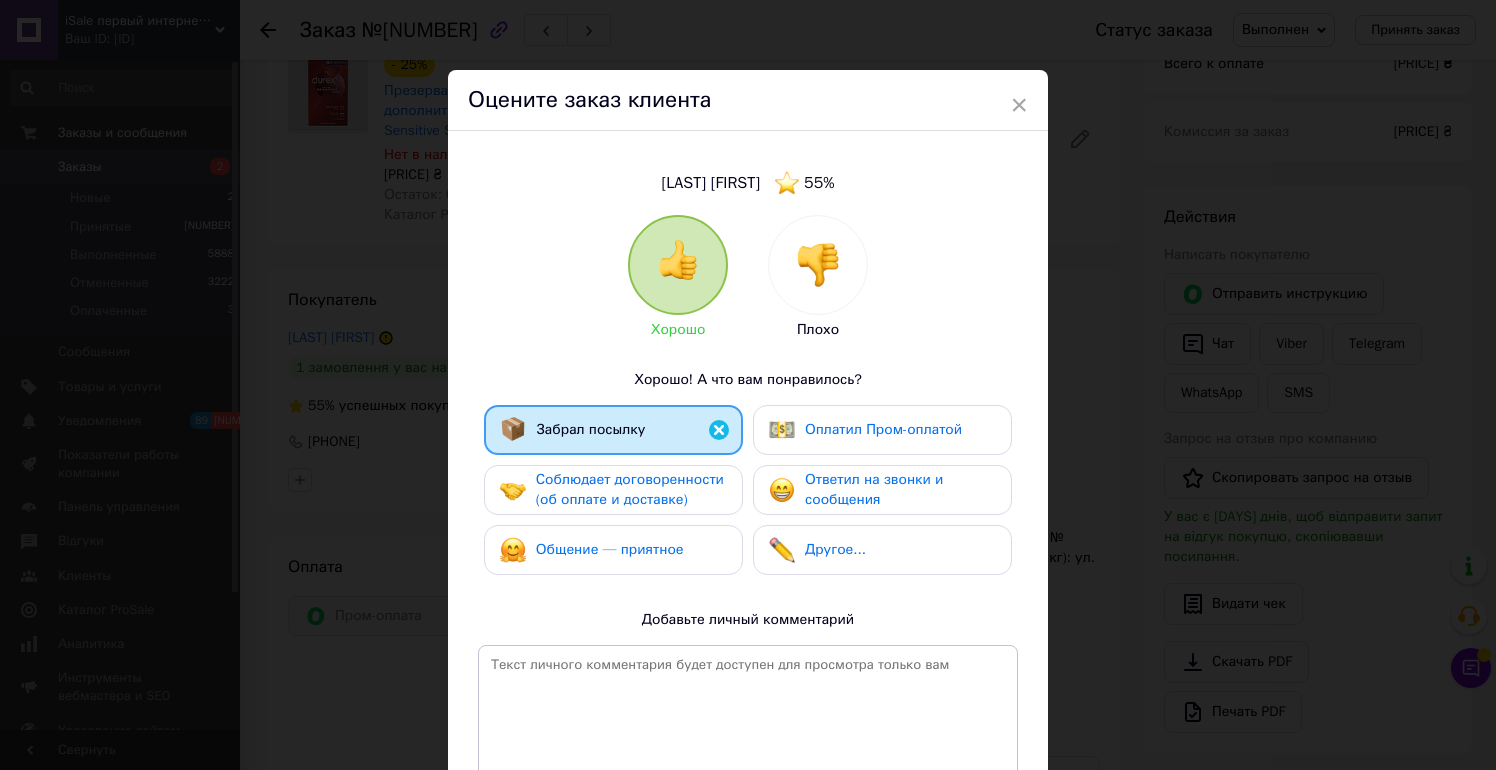 click on "Соблюдает договоренности (об оплате и доставке)" at bounding box center (630, 489) 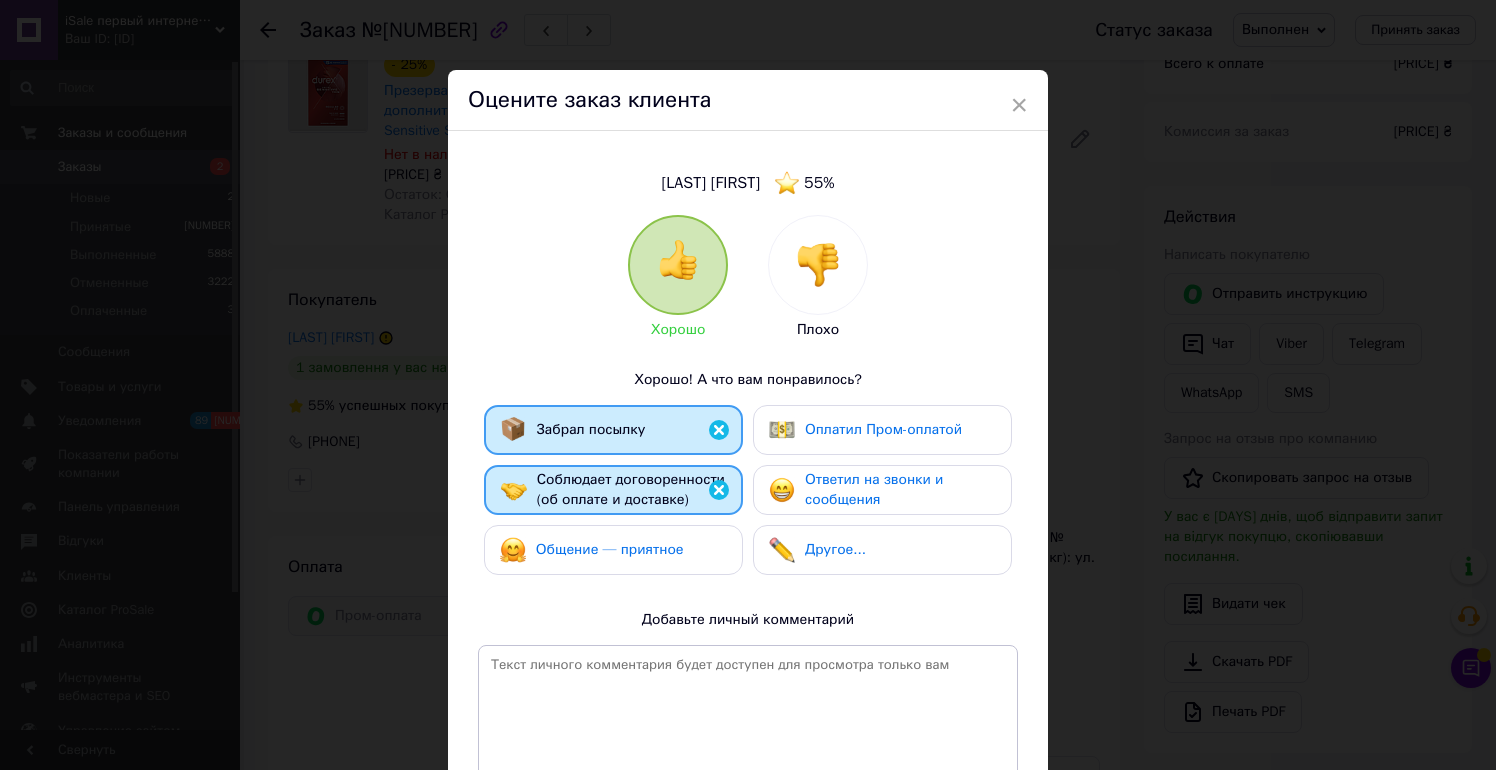 click on "Общение — приятное" at bounding box center [610, 549] 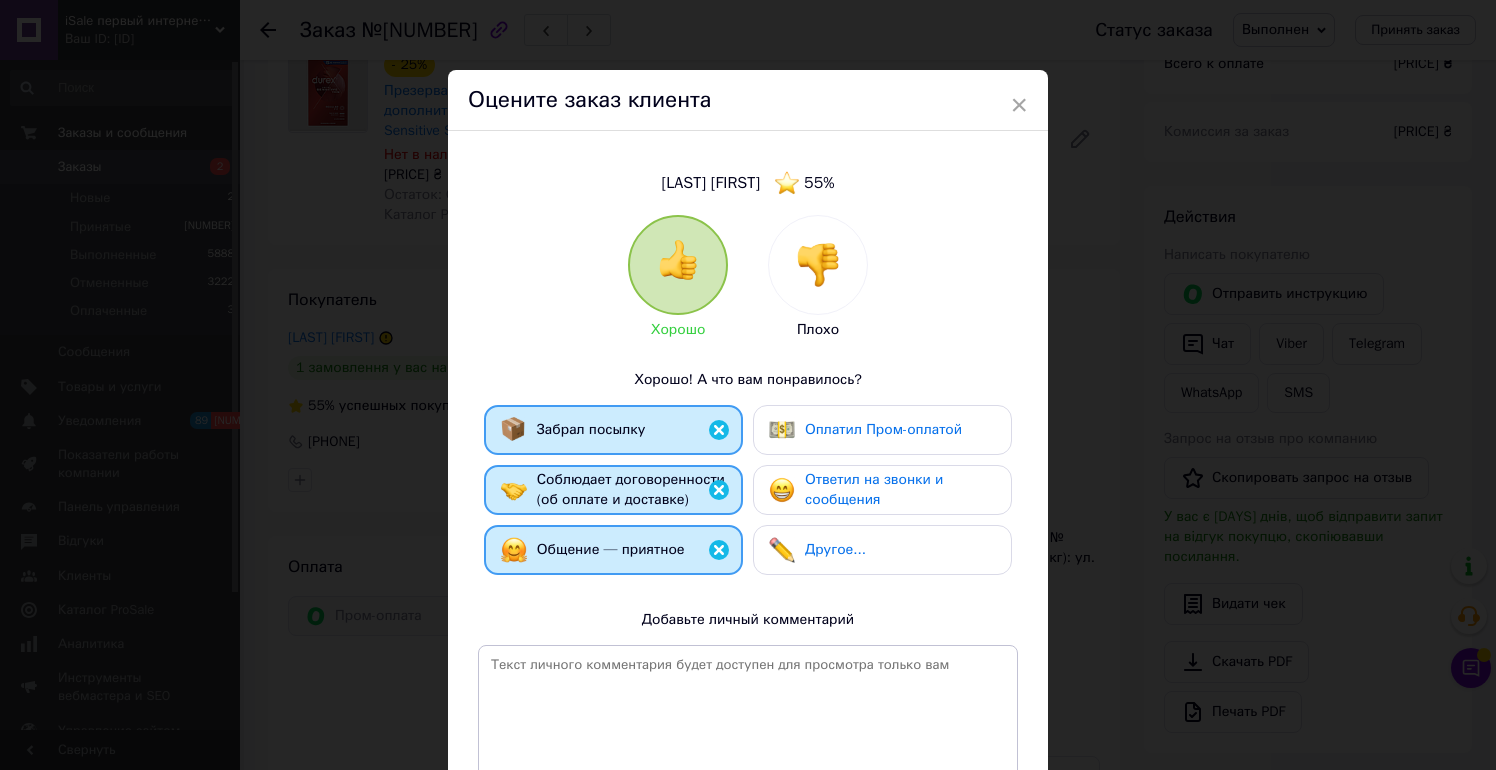 scroll, scrollTop: 208, scrollLeft: 0, axis: vertical 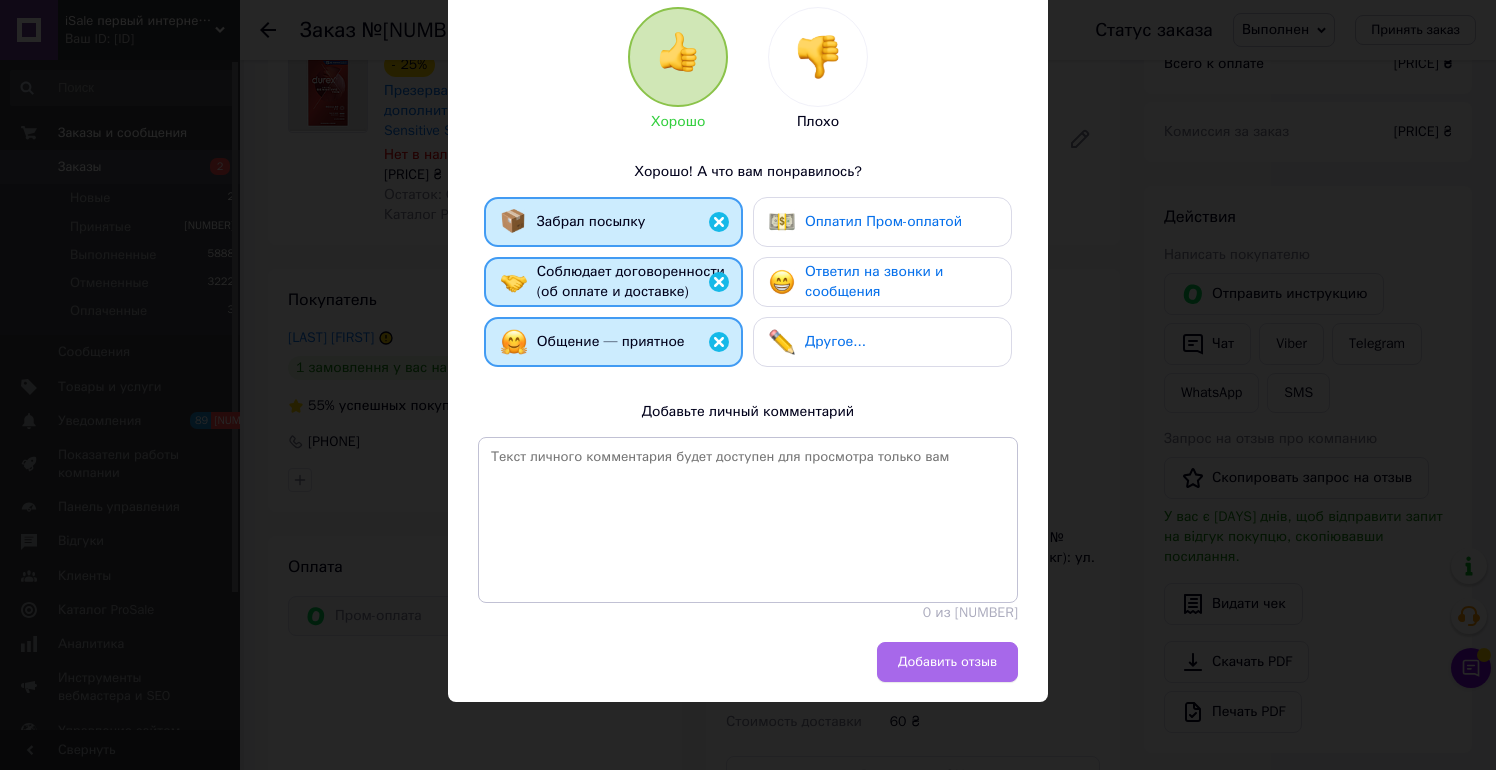 click on "Добавить отзыв" at bounding box center [947, 662] 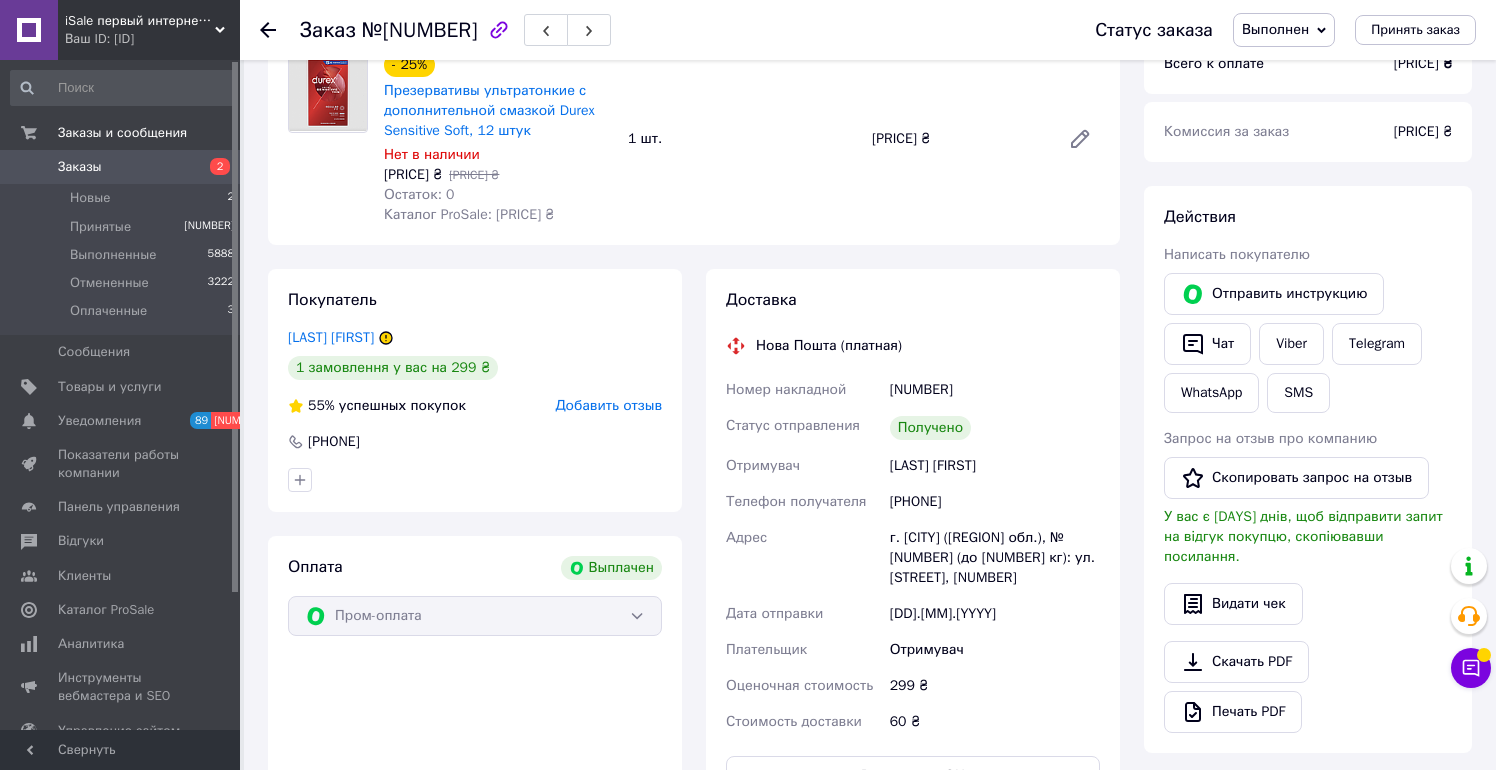click on "Заказы" at bounding box center (80, 167) 